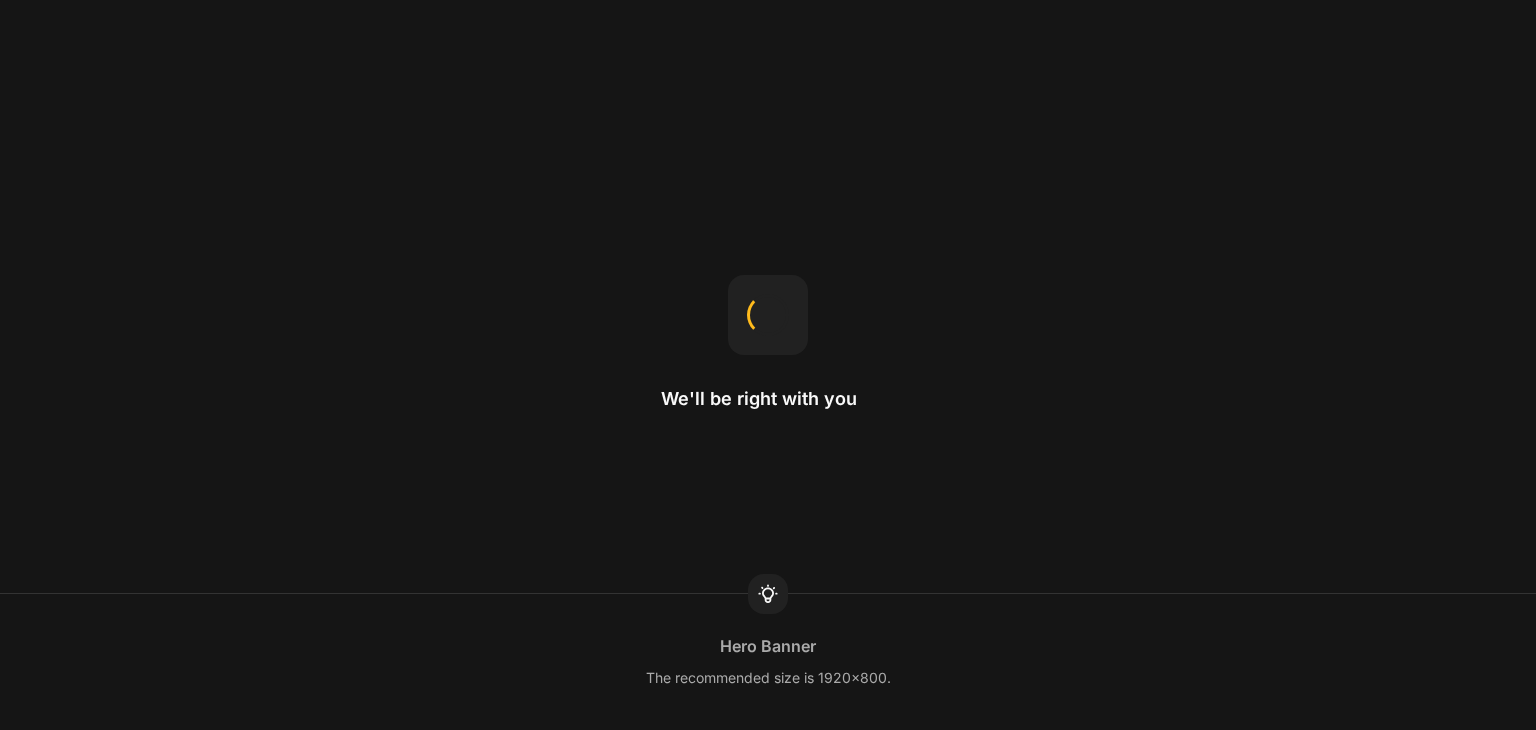 scroll, scrollTop: 0, scrollLeft: 0, axis: both 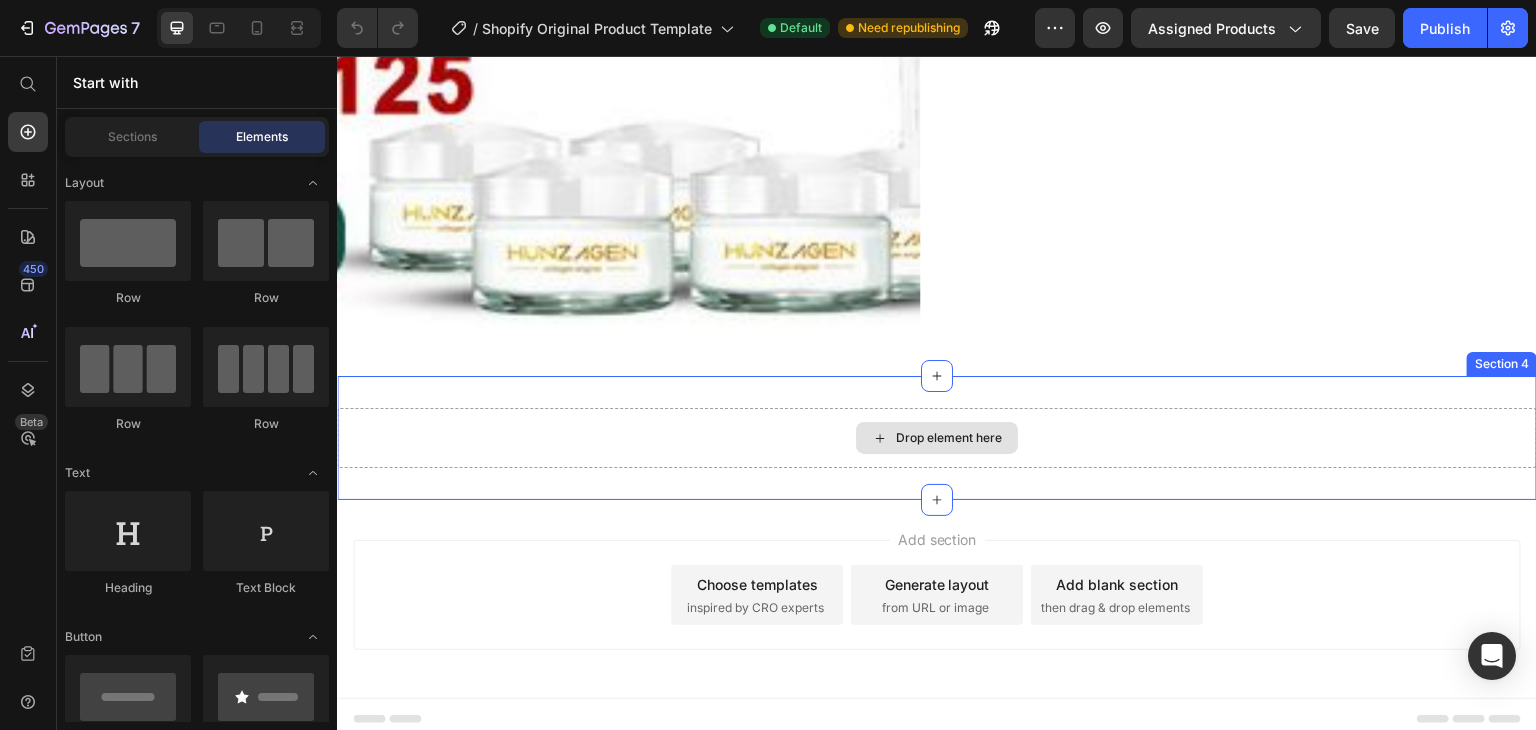 click on "Drop element here" at bounding box center (937, 438) 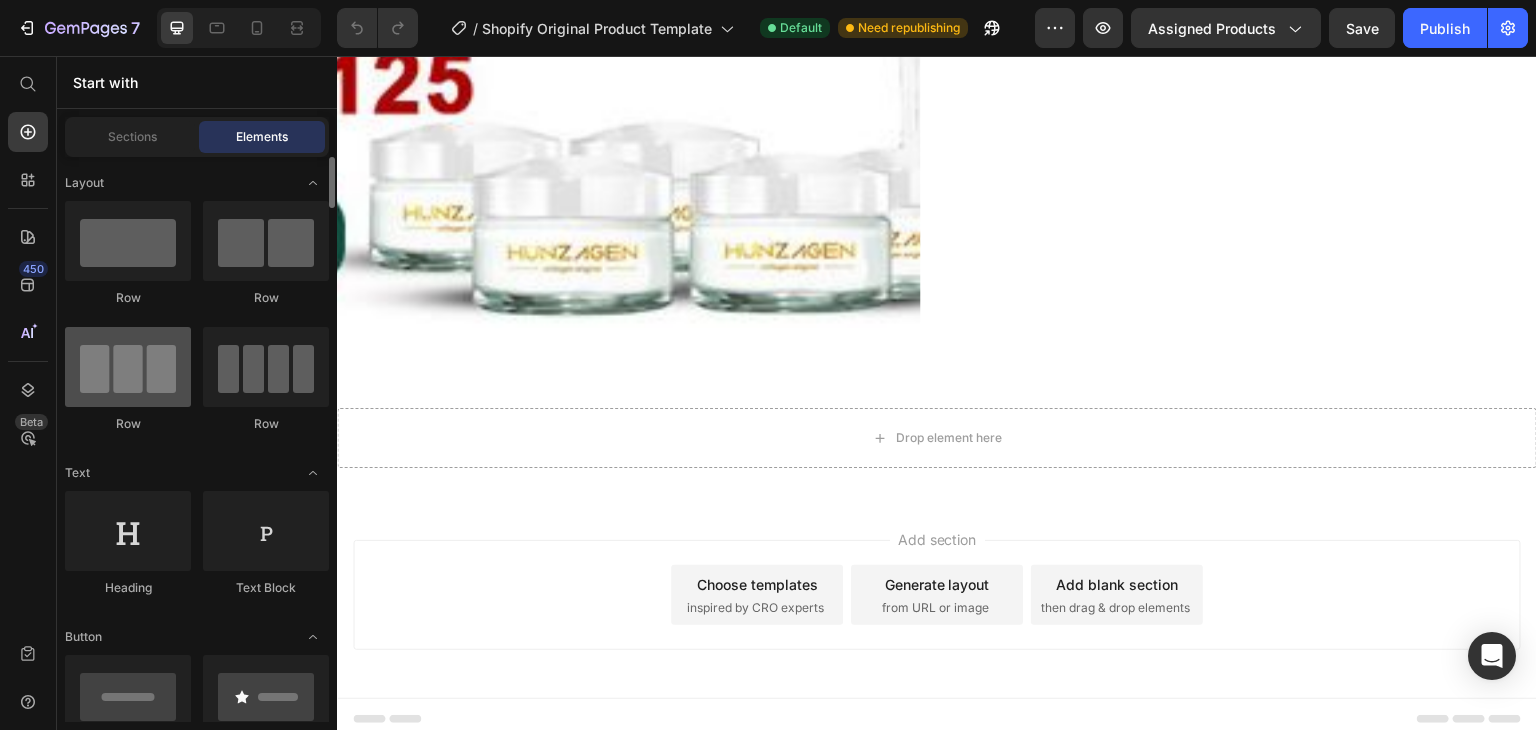 click at bounding box center (128, 367) 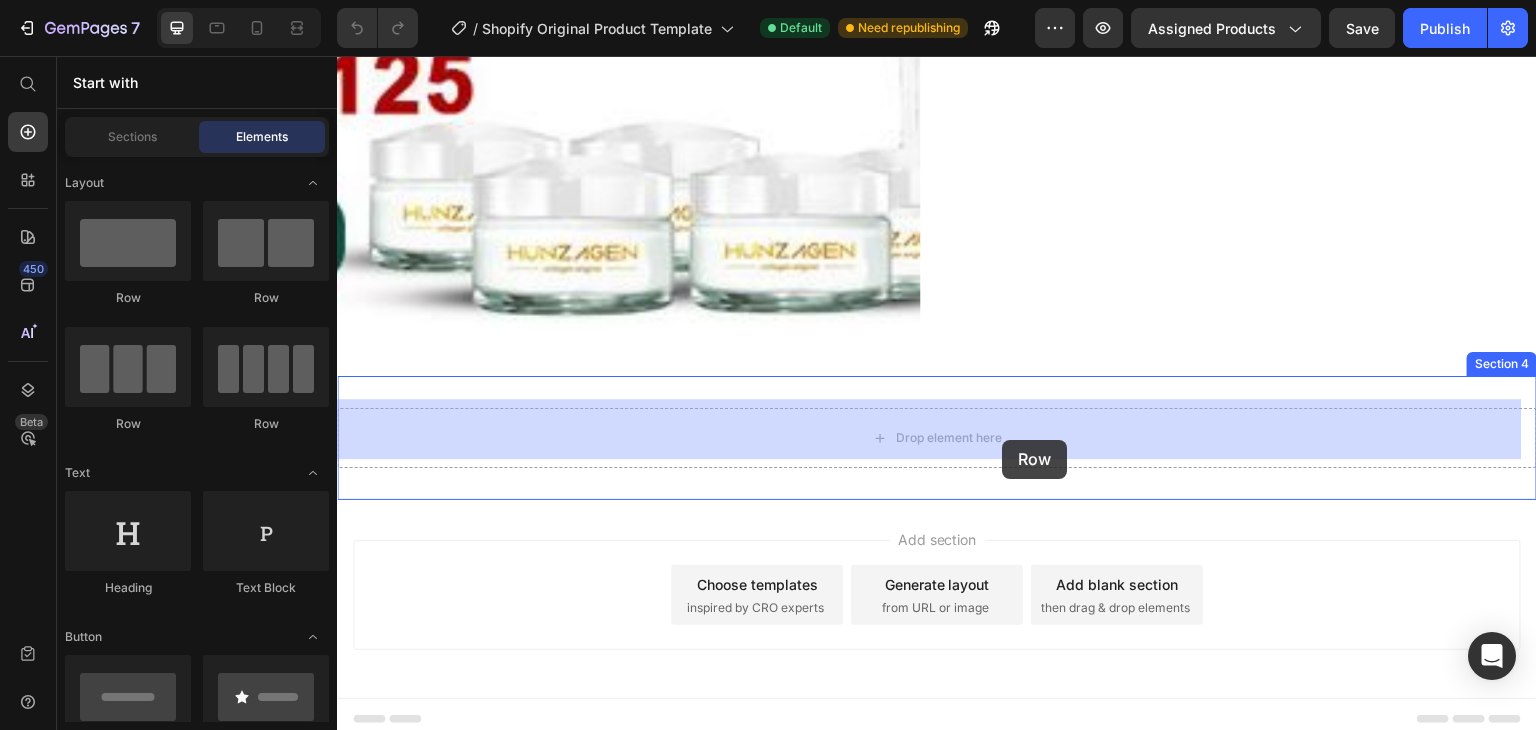 drag, startPoint x: 493, startPoint y: 436, endPoint x: 1003, endPoint y: 440, distance: 510.0157 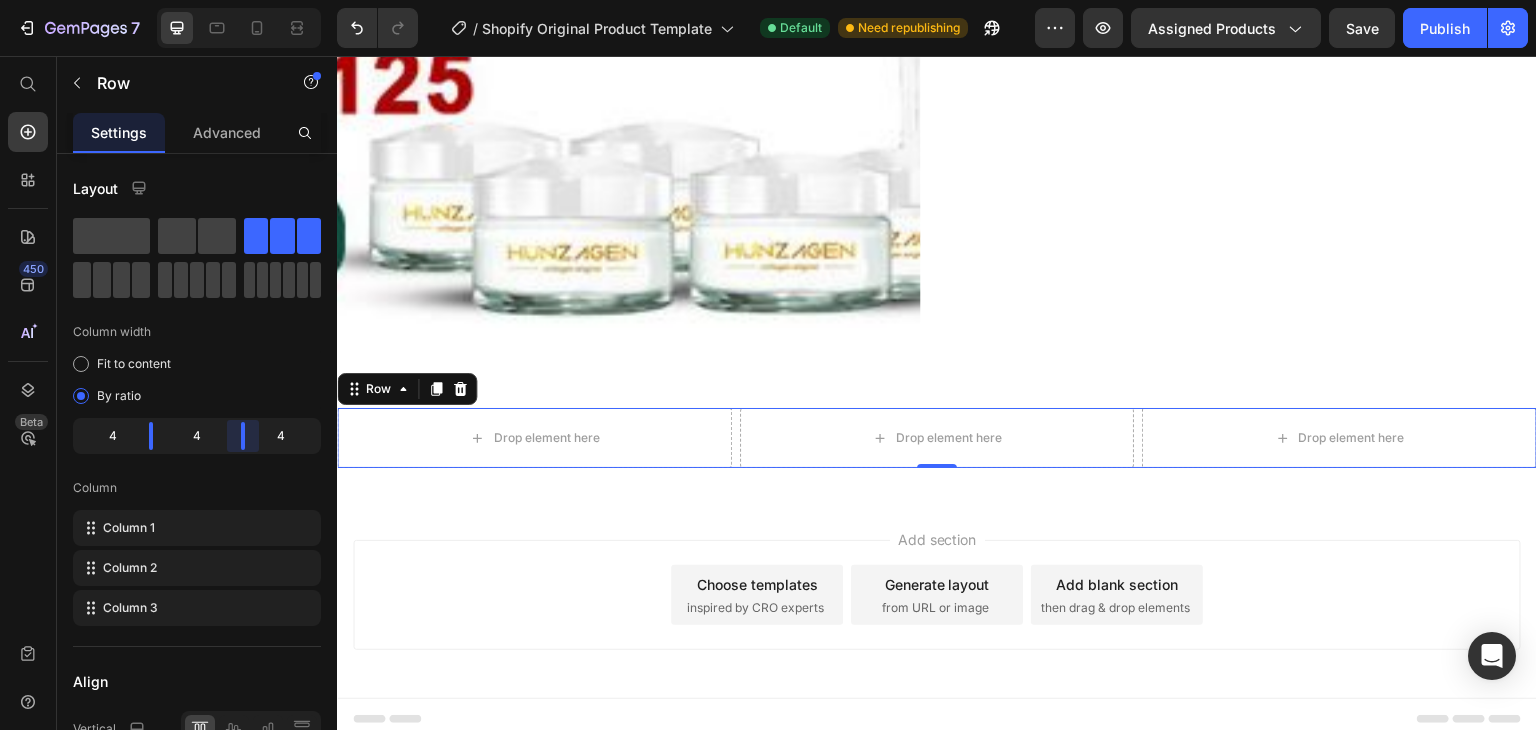 drag, startPoint x: 232, startPoint y: 433, endPoint x: 303, endPoint y: 435, distance: 71.02816 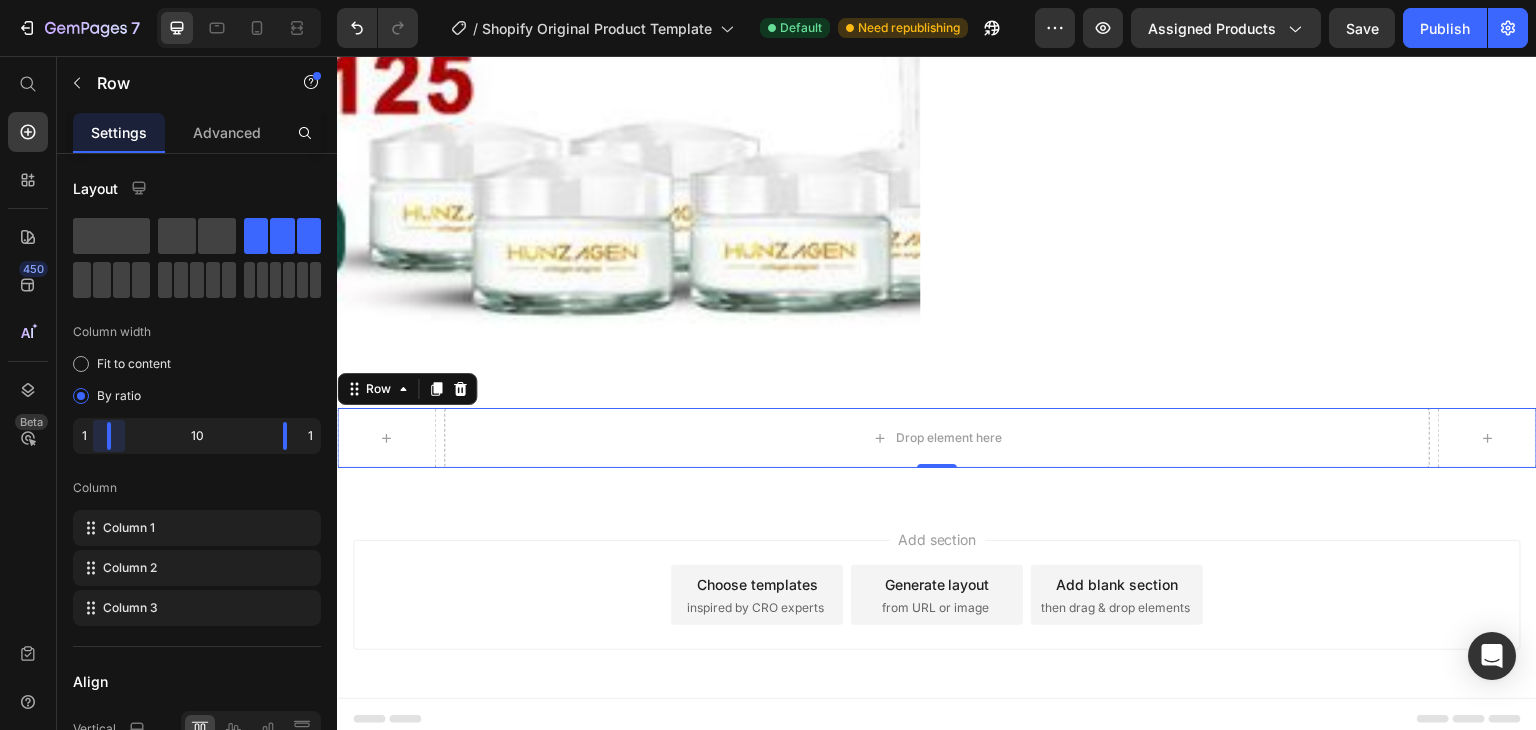 drag, startPoint x: 148, startPoint y: 437, endPoint x: 87, endPoint y: 437, distance: 61 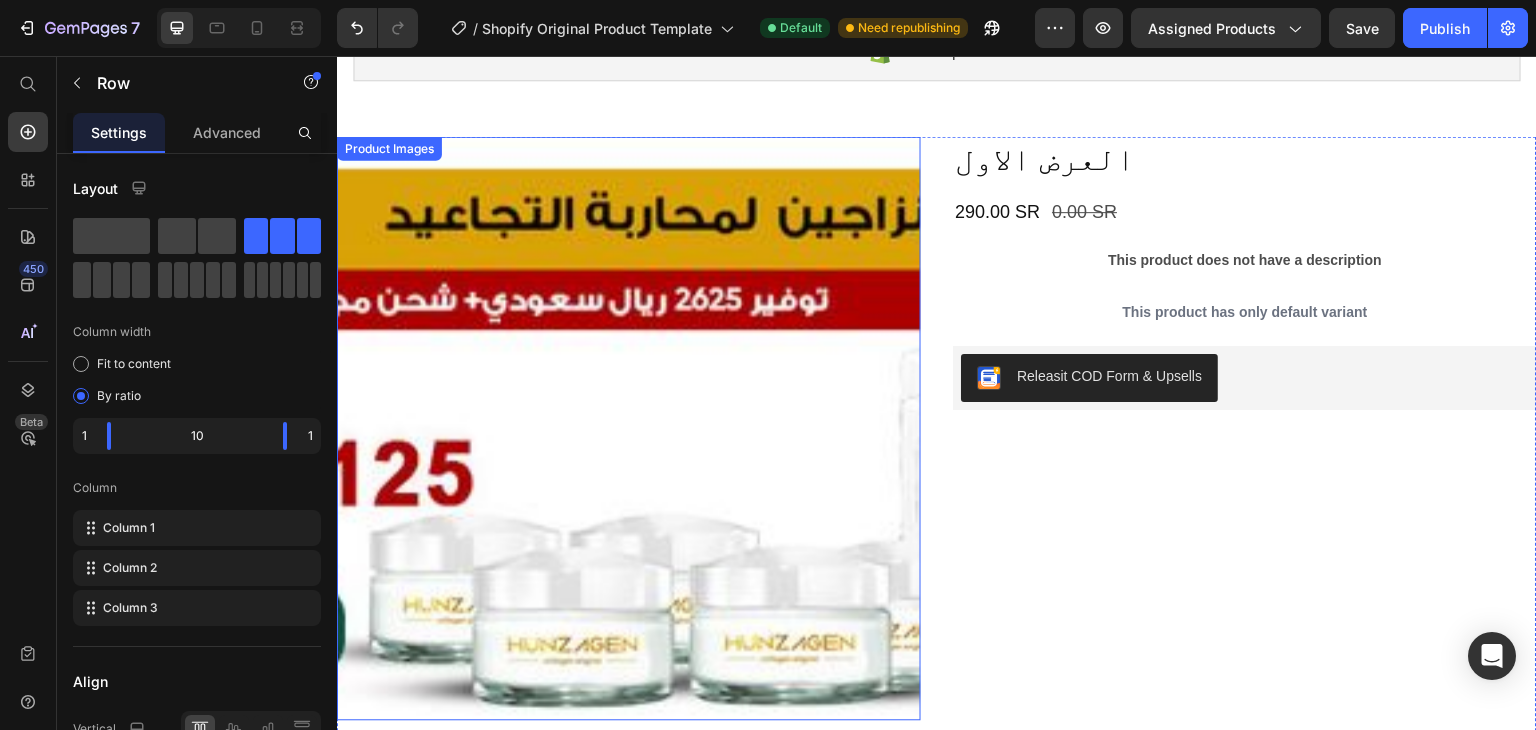 scroll, scrollTop: 97, scrollLeft: 0, axis: vertical 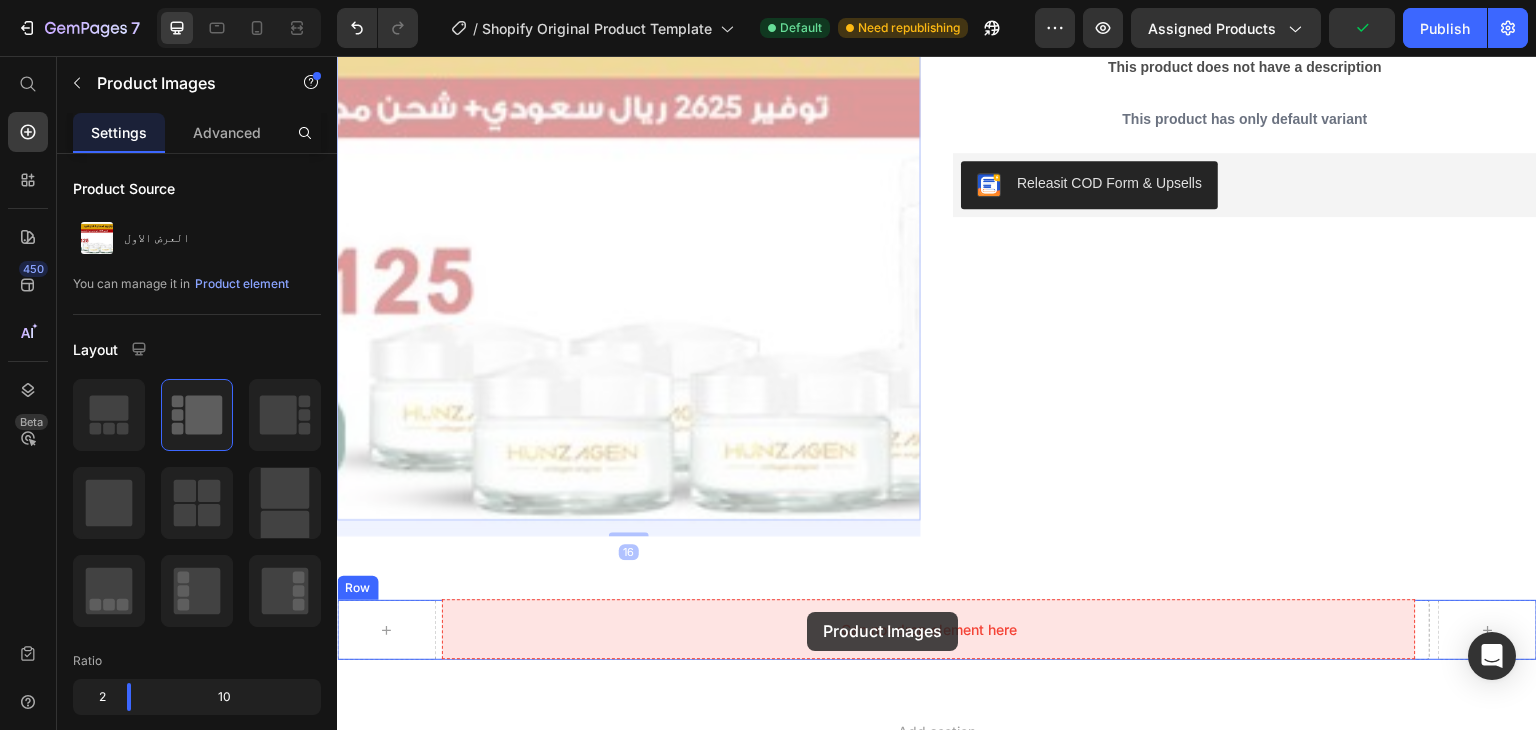 drag, startPoint x: 421, startPoint y: 253, endPoint x: 805, endPoint y: 606, distance: 521.5985 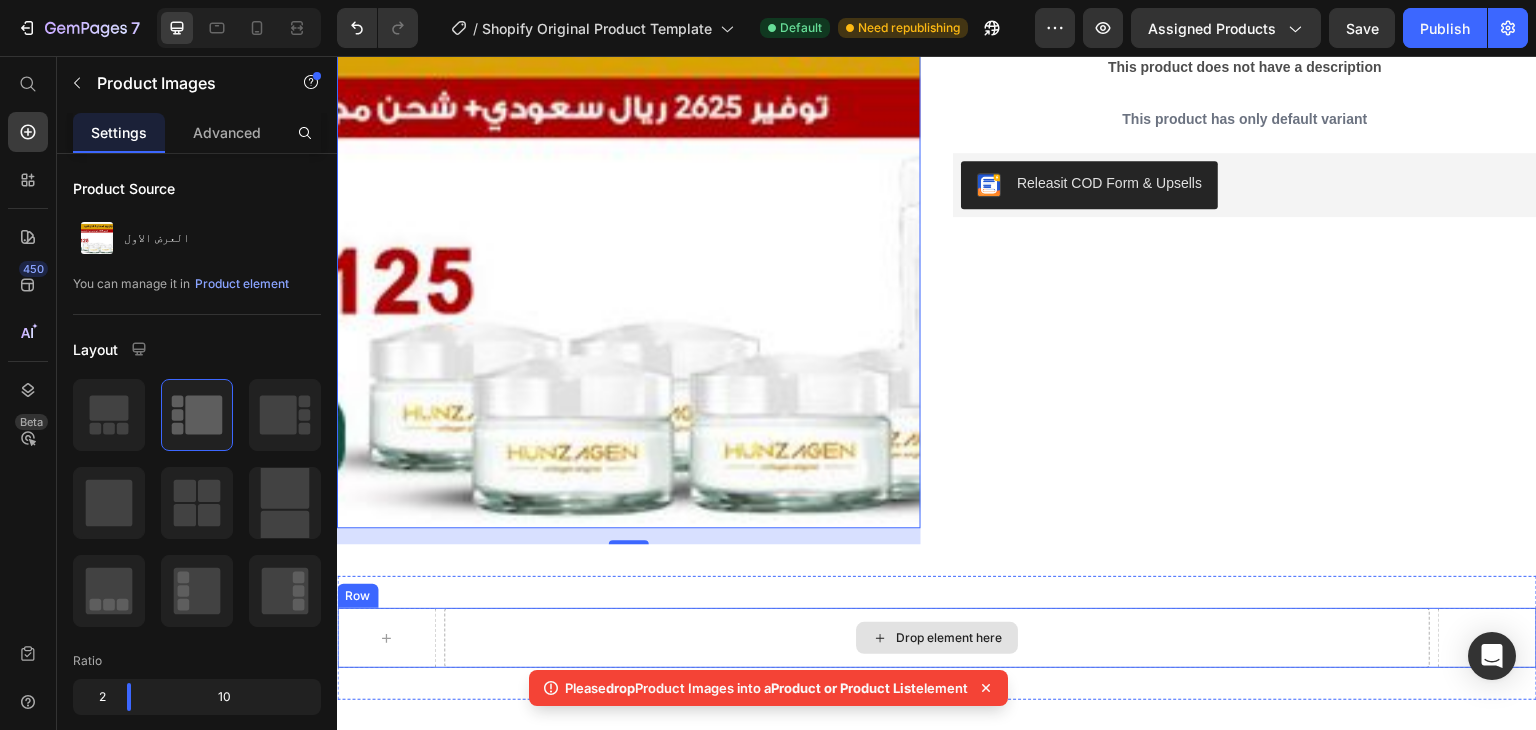 click on "Drop element here" at bounding box center (937, 638) 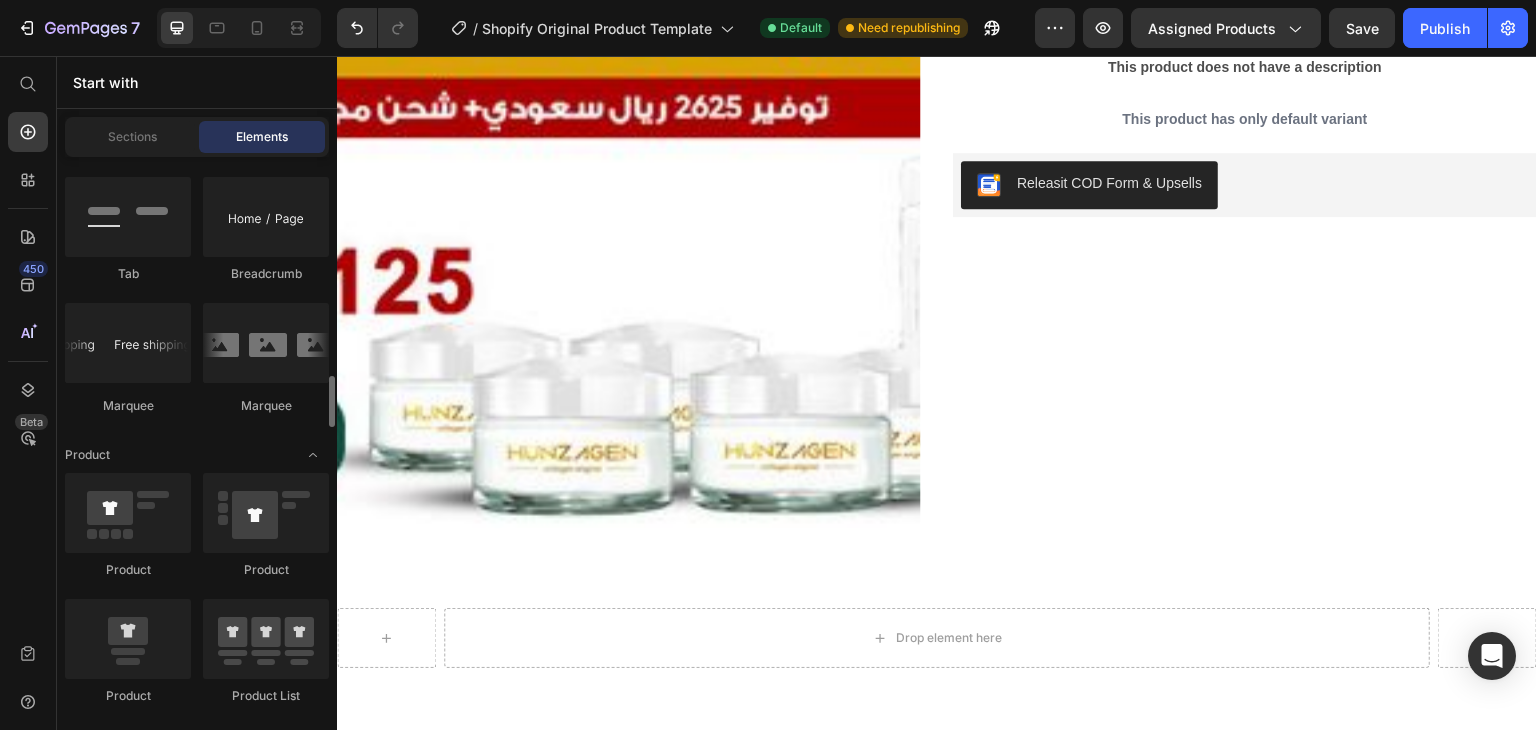 scroll, scrollTop: 2500, scrollLeft: 0, axis: vertical 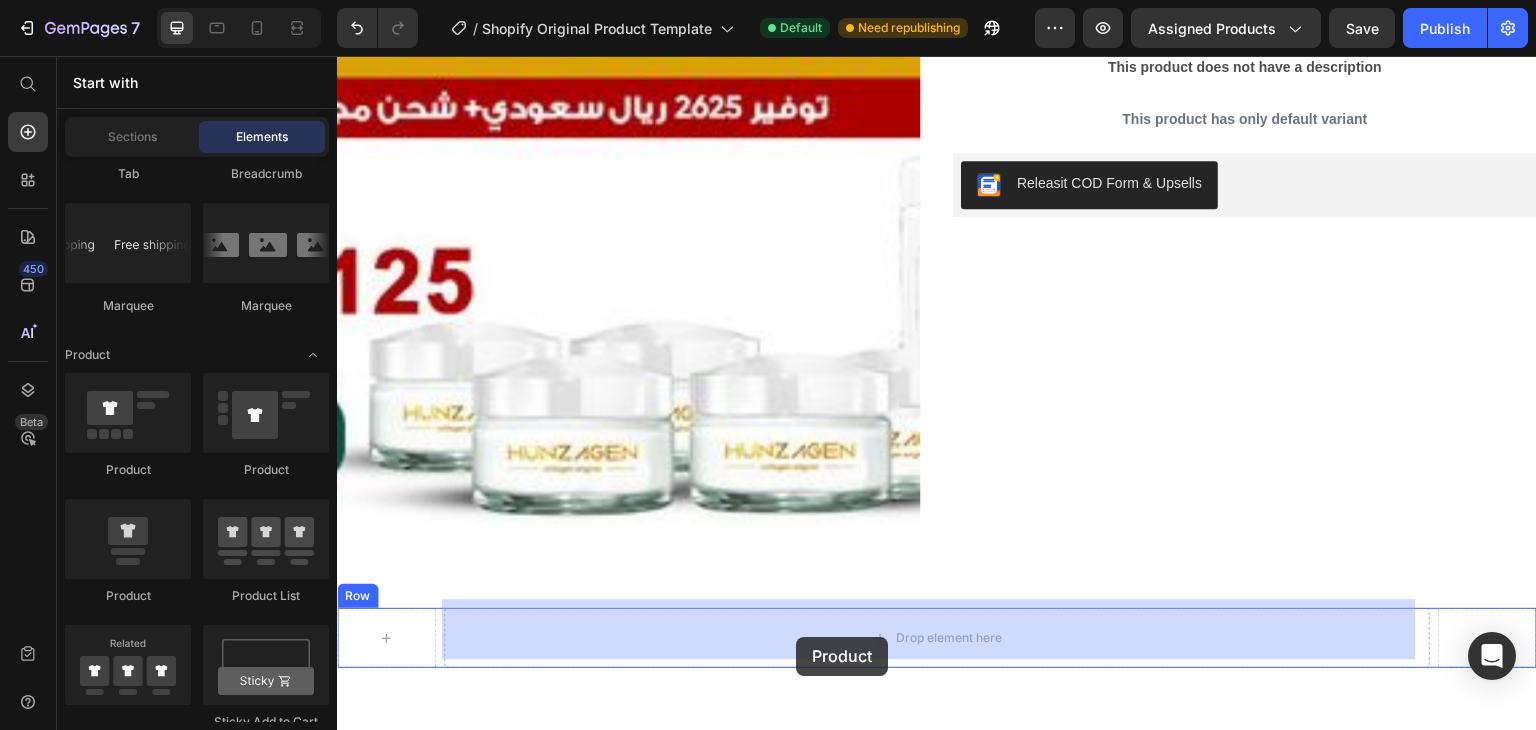 drag, startPoint x: 490, startPoint y: 484, endPoint x: 796, endPoint y: 637, distance: 342.1184 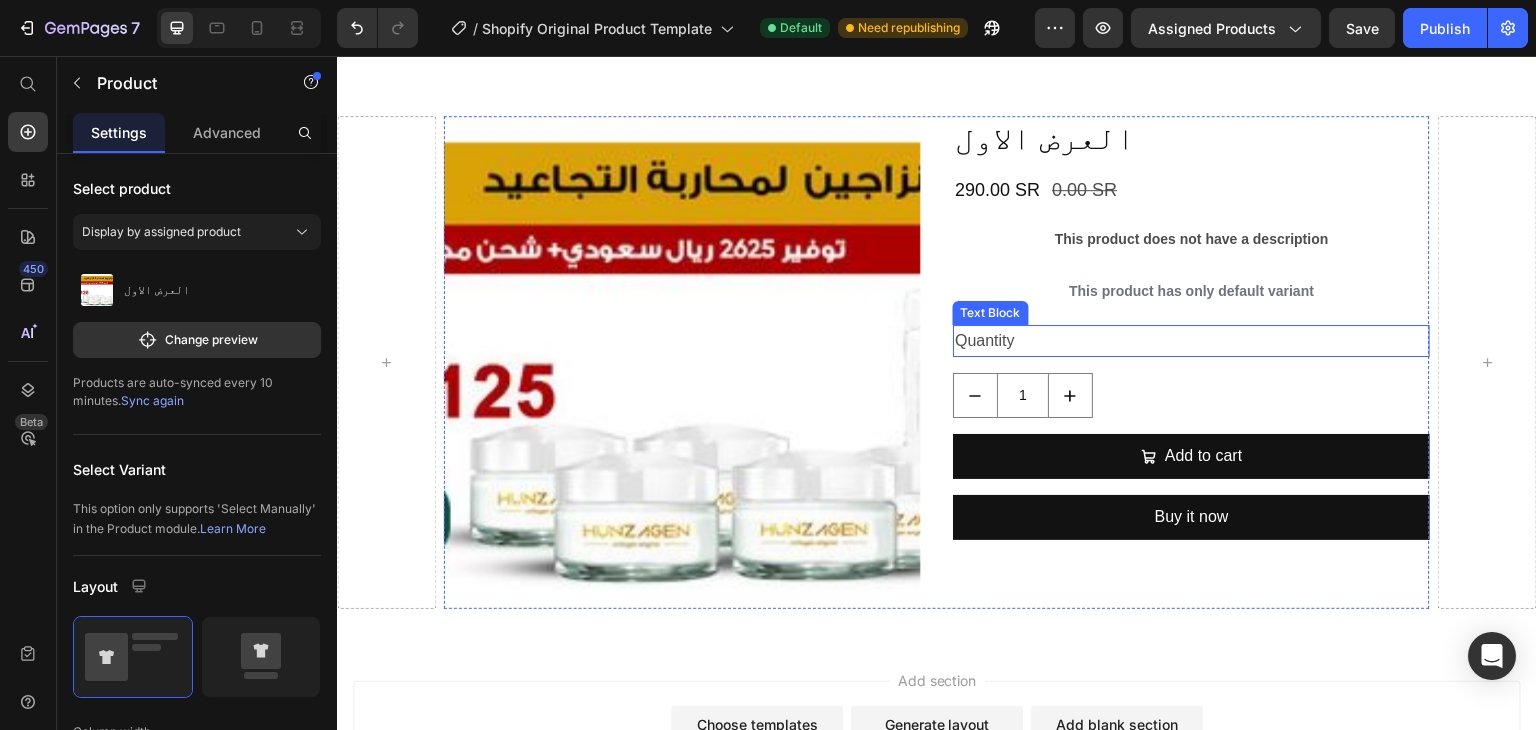 scroll, scrollTop: 897, scrollLeft: 0, axis: vertical 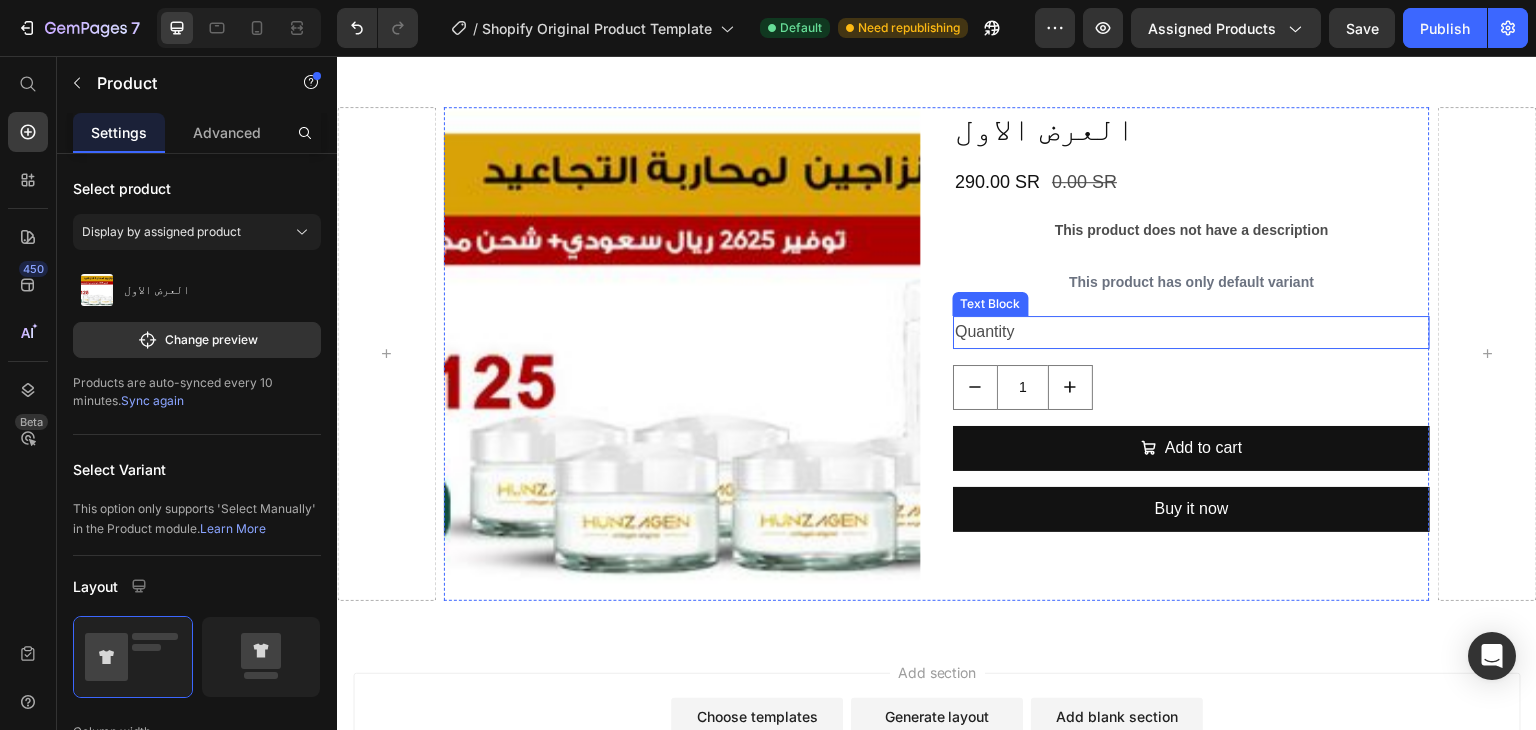 click on "Quantity" at bounding box center (1191, 332) 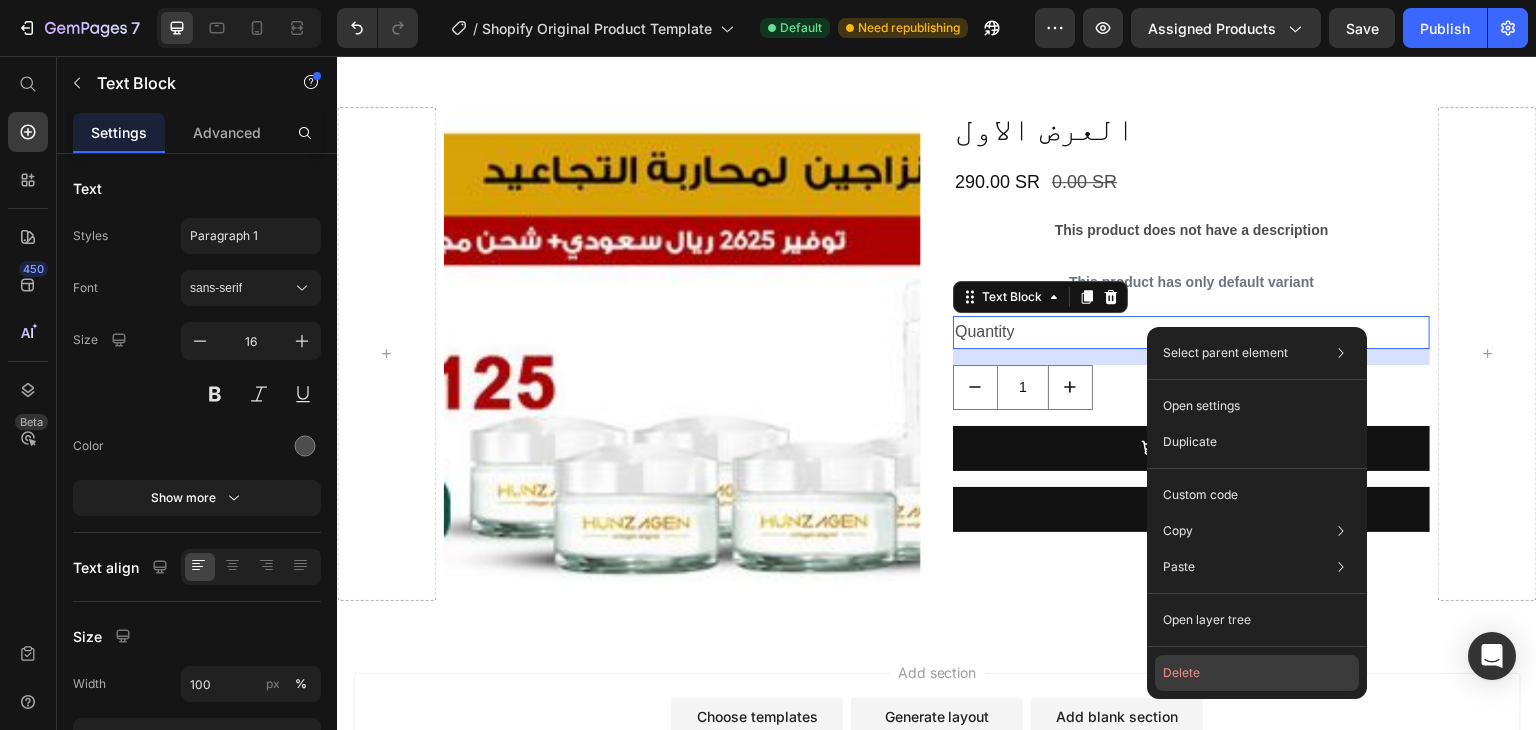click on "Delete" 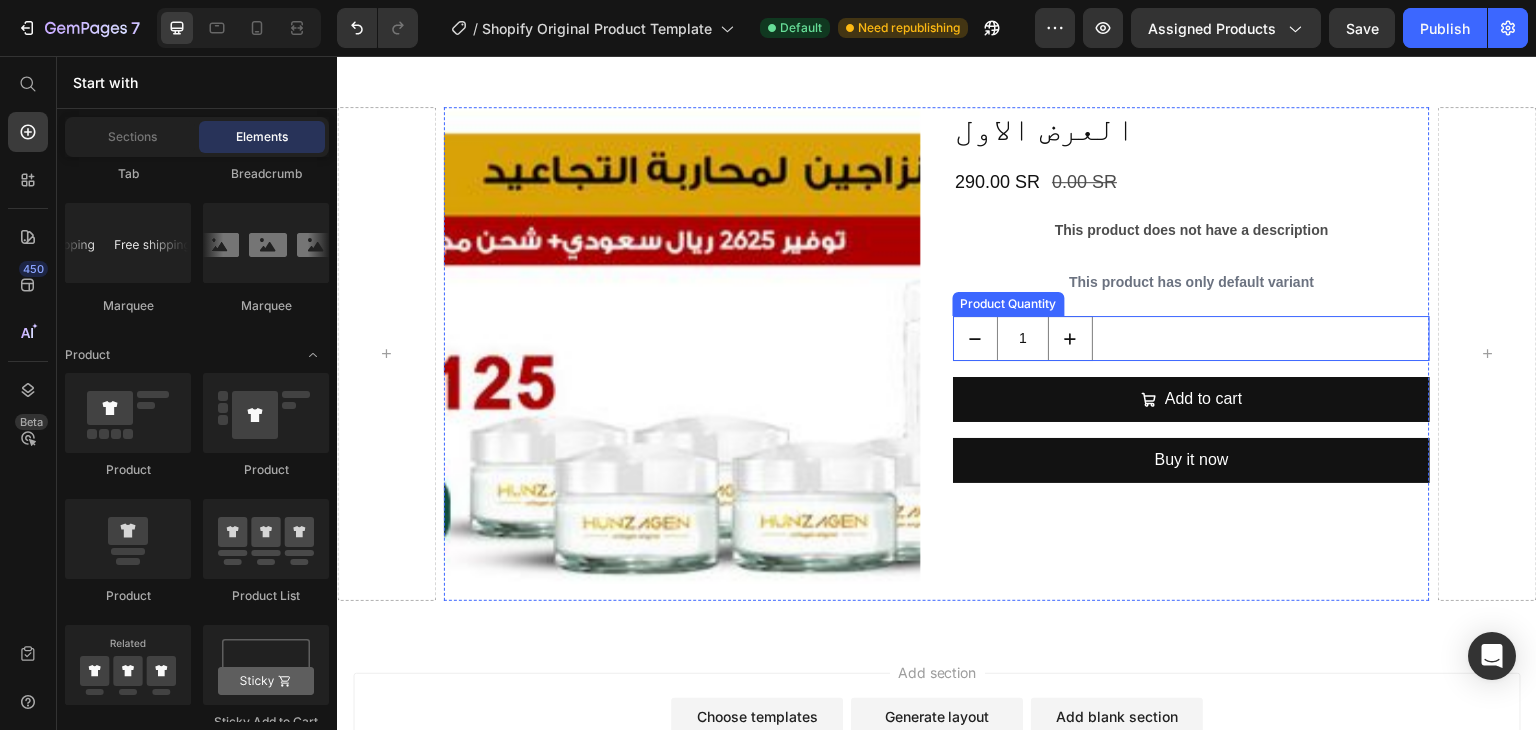 click on "1" at bounding box center (1191, 338) 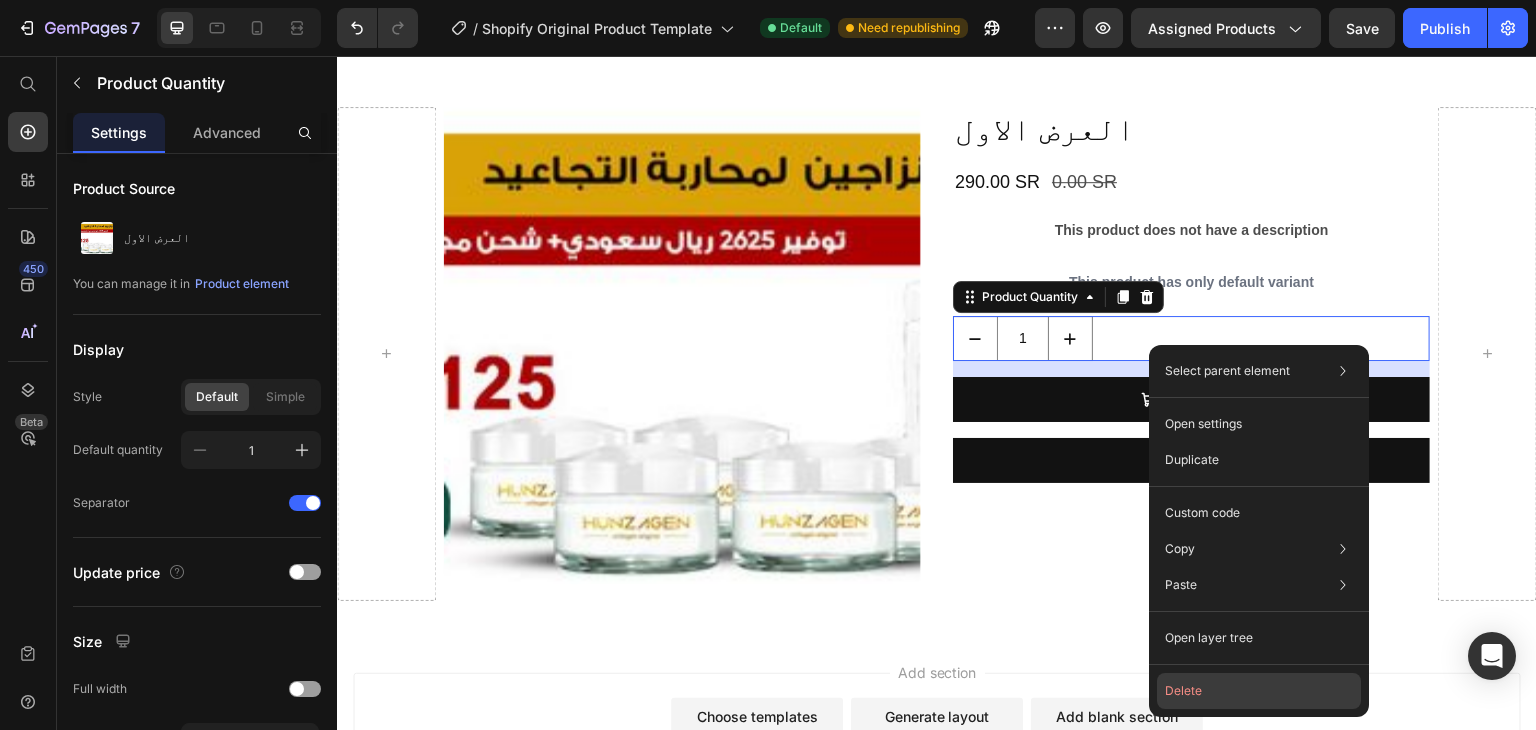 click on "Delete" 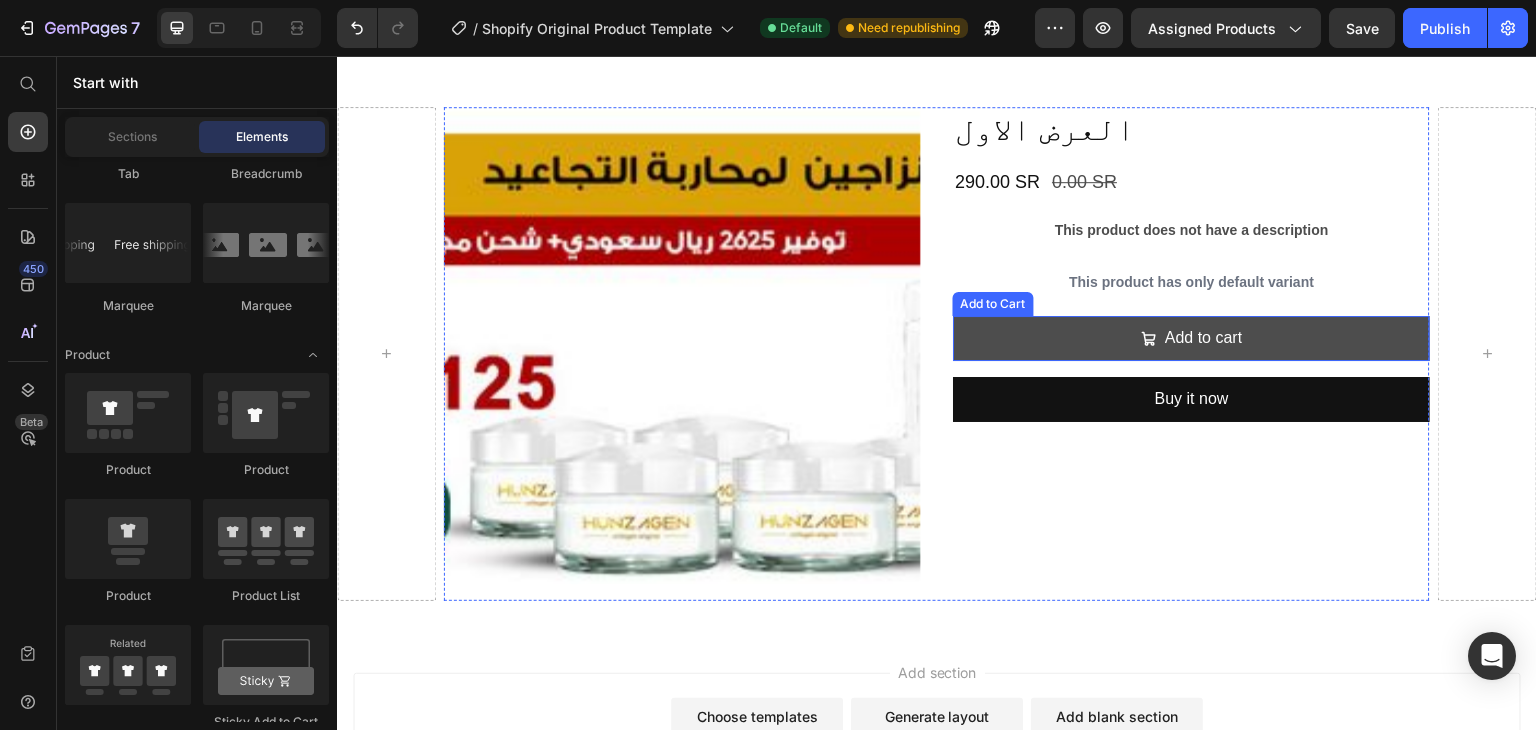 click on "Add to cart" at bounding box center (1191, 338) 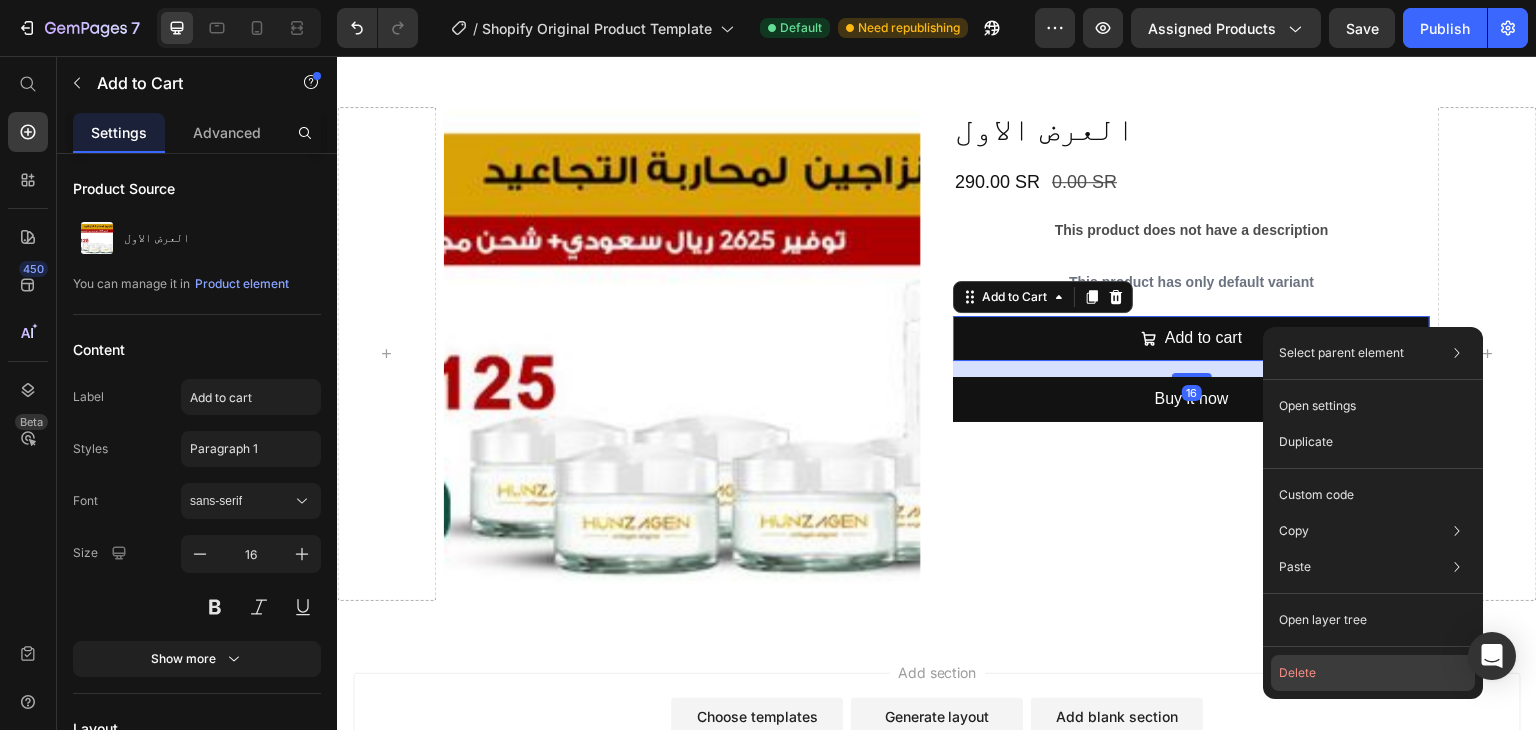 click on "Delete" 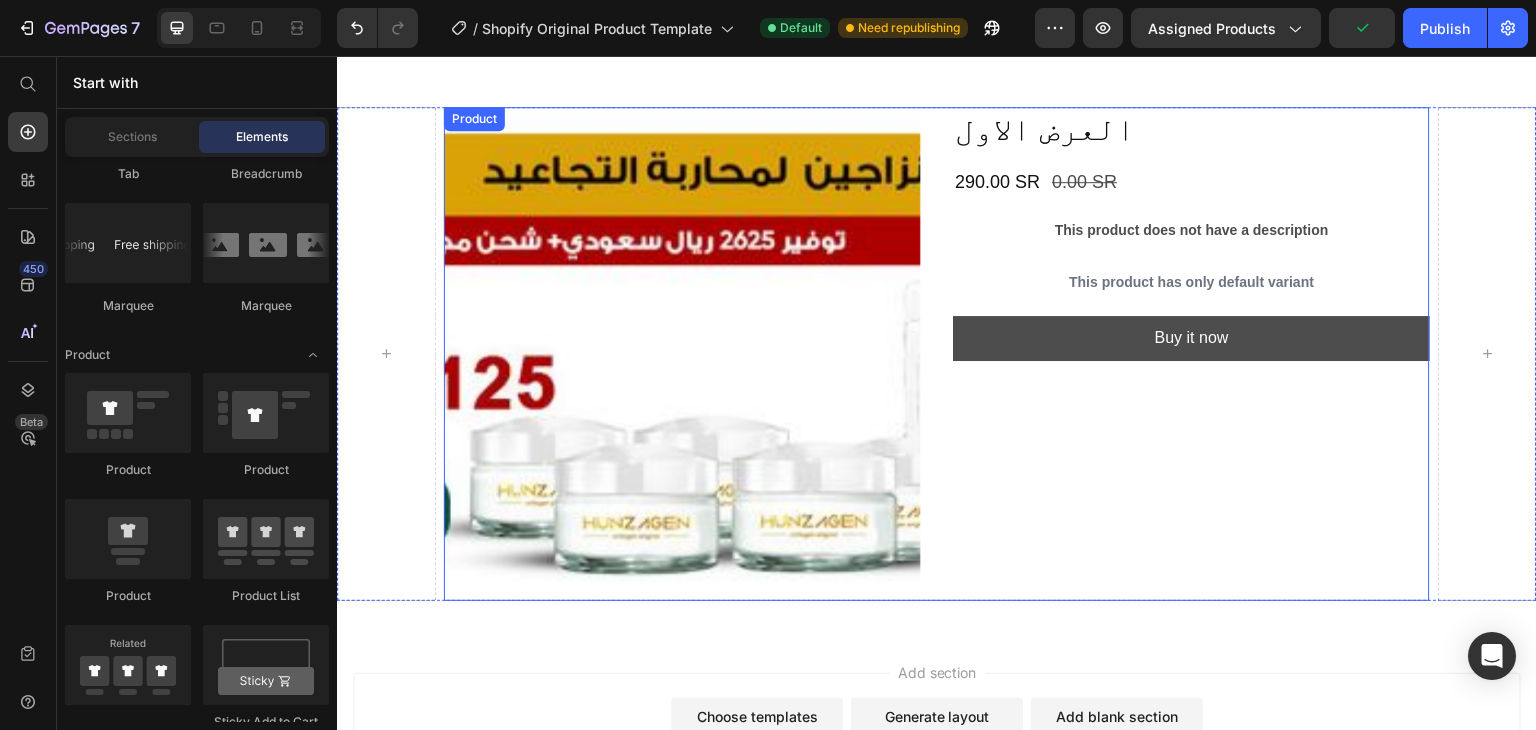 click on "Buy it now" at bounding box center [1191, 338] 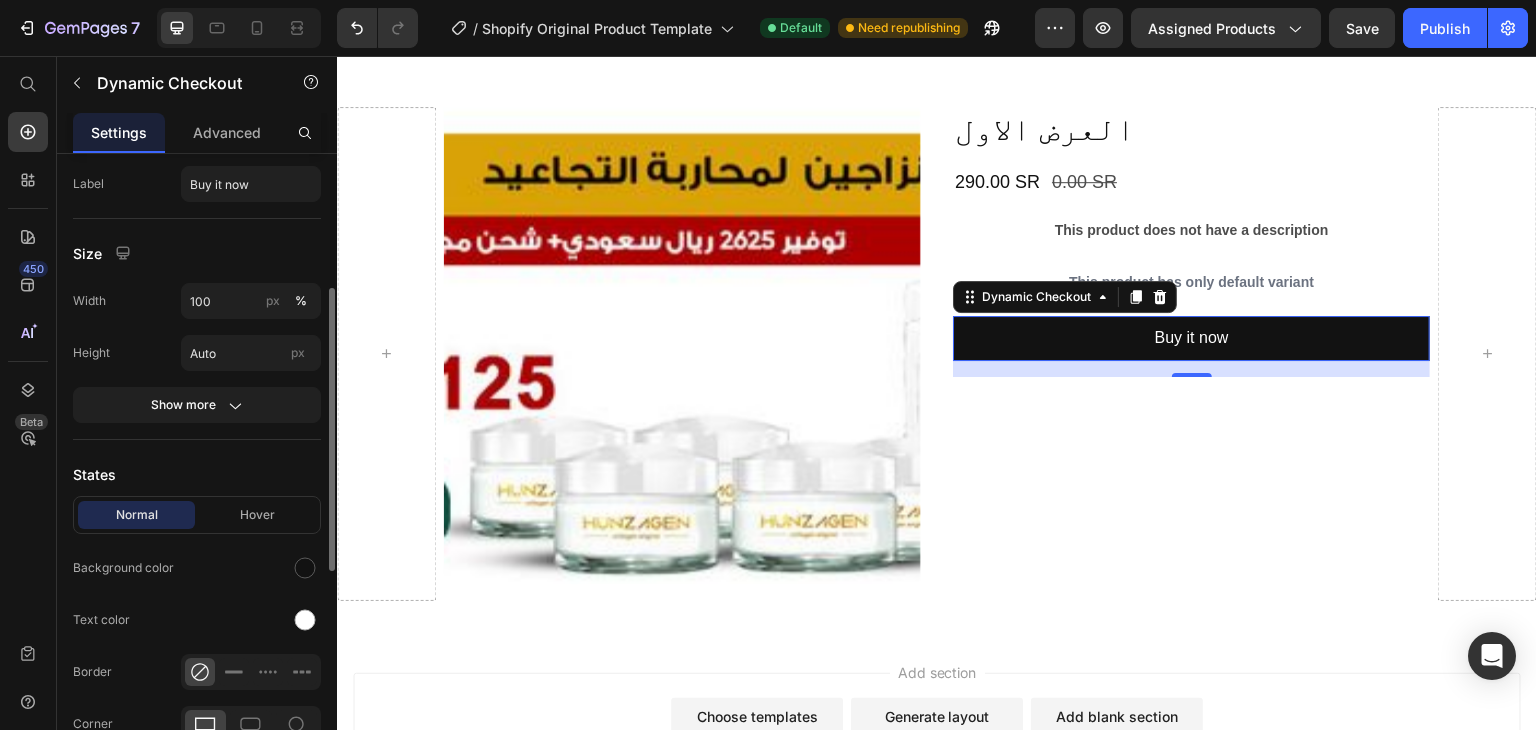 scroll, scrollTop: 0, scrollLeft: 0, axis: both 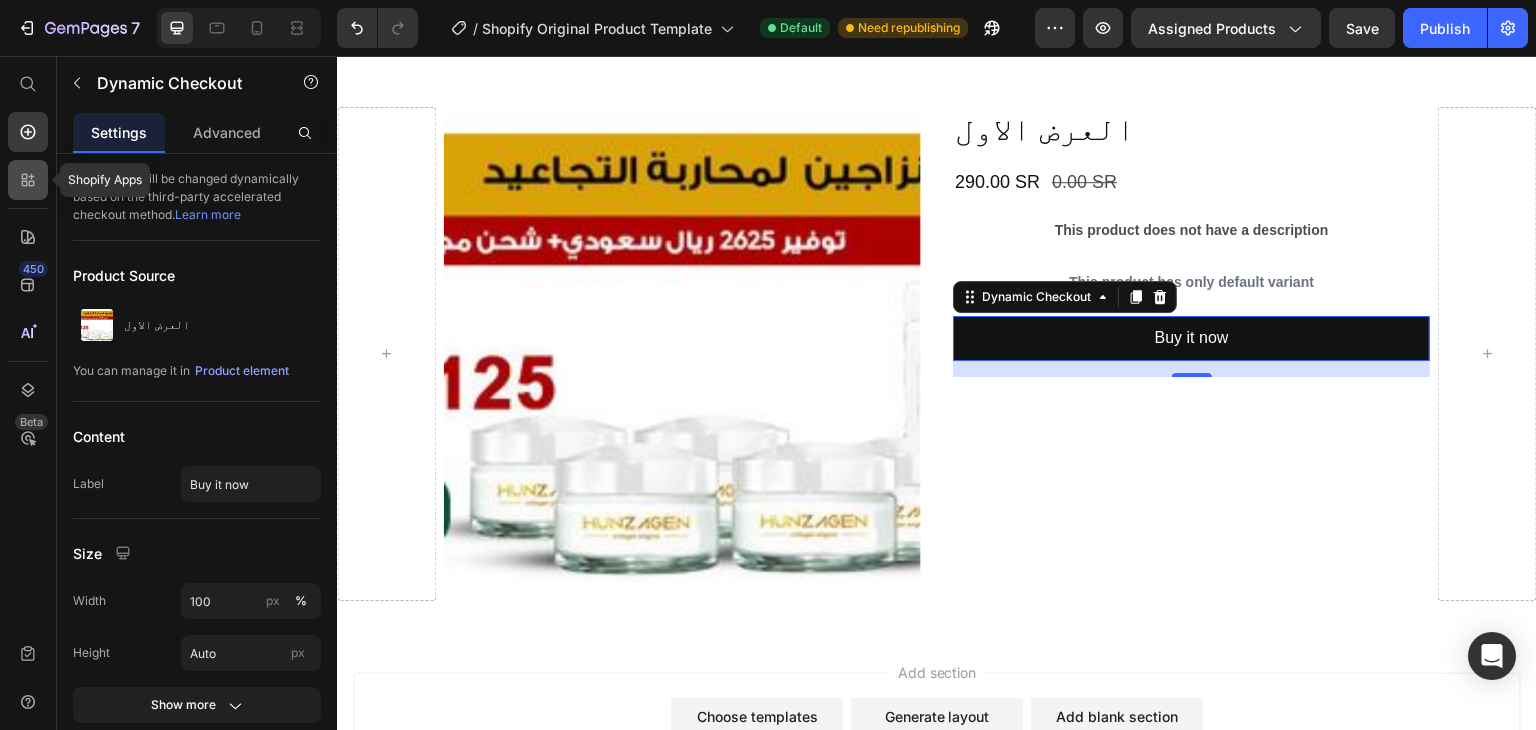 click 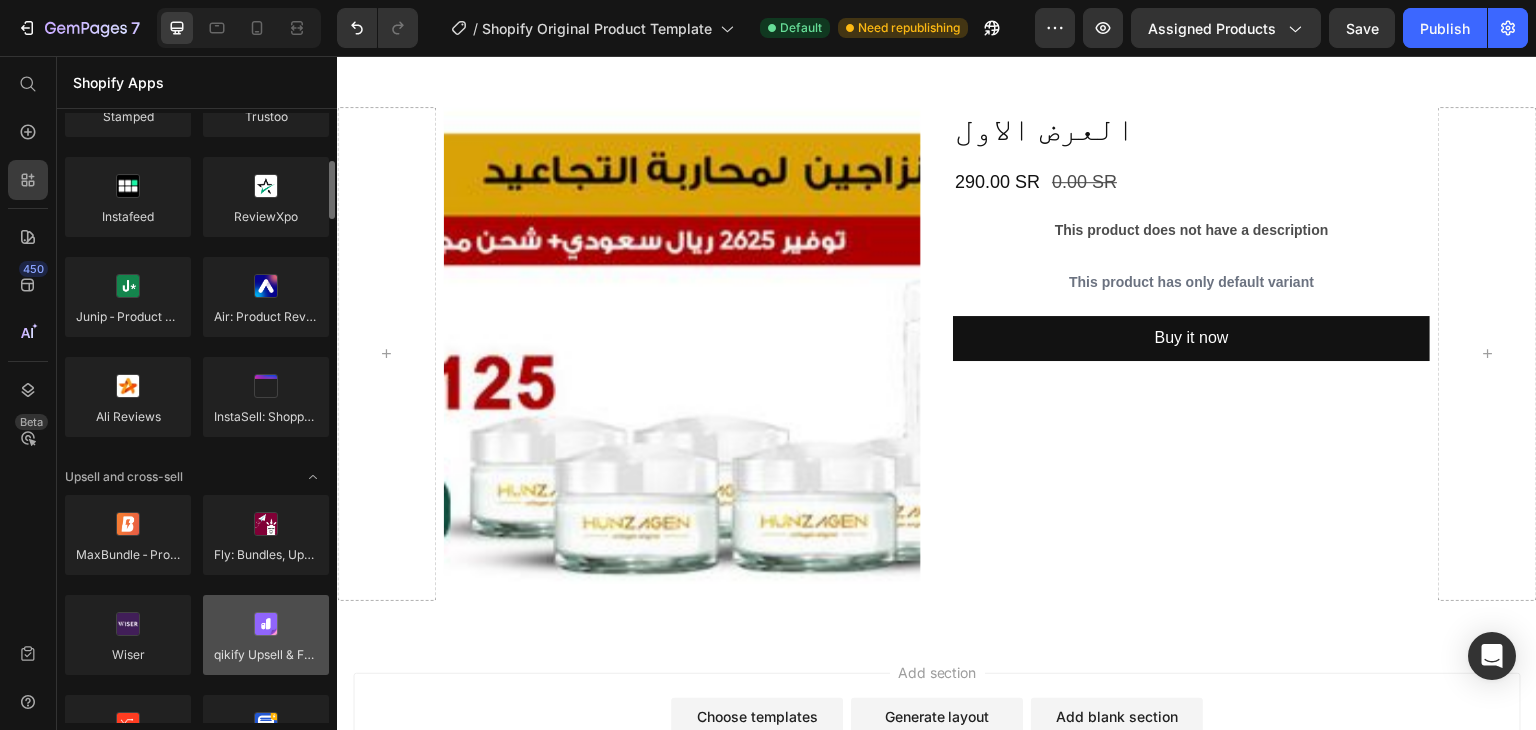 scroll, scrollTop: 600, scrollLeft: 0, axis: vertical 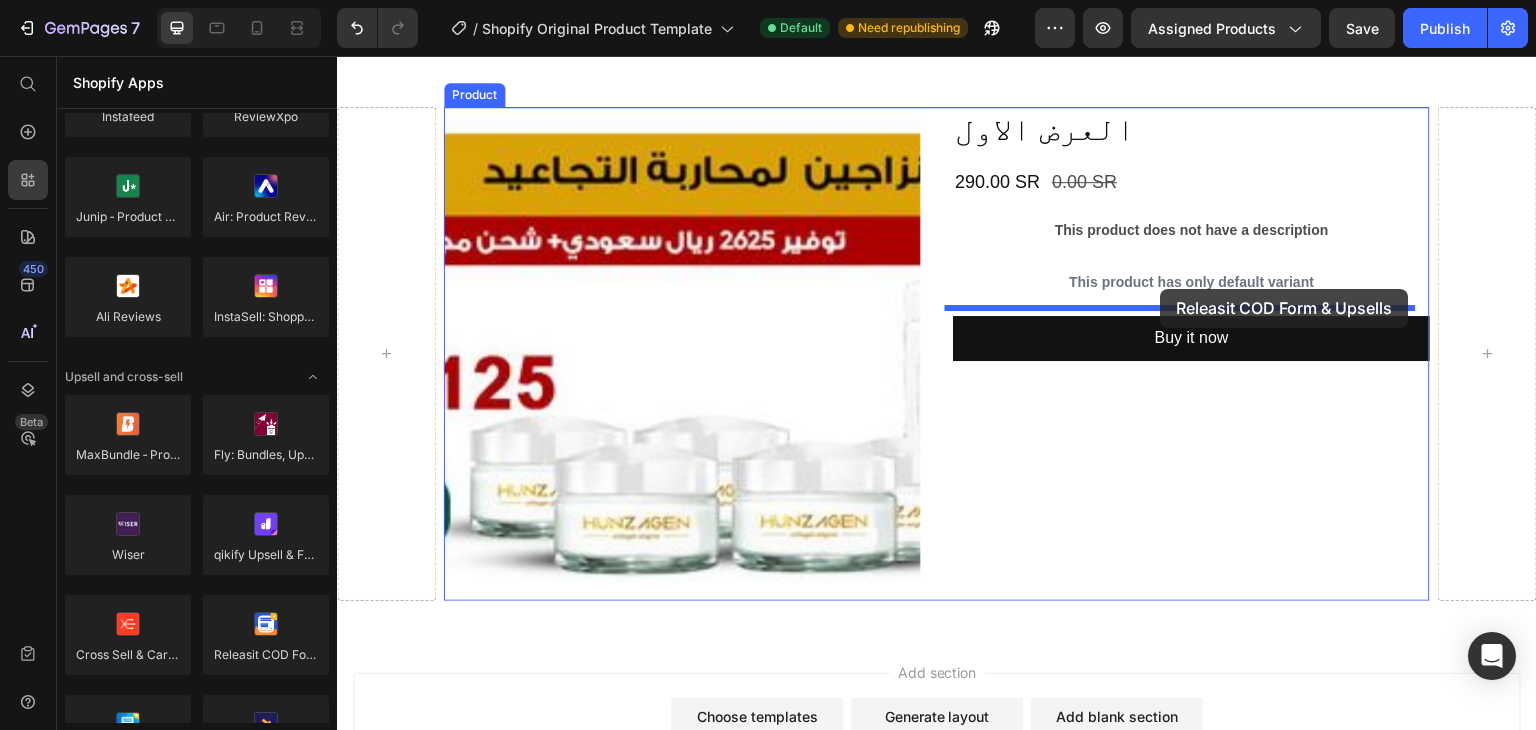 drag, startPoint x: 609, startPoint y: 703, endPoint x: 1161, endPoint y: 289, distance: 690 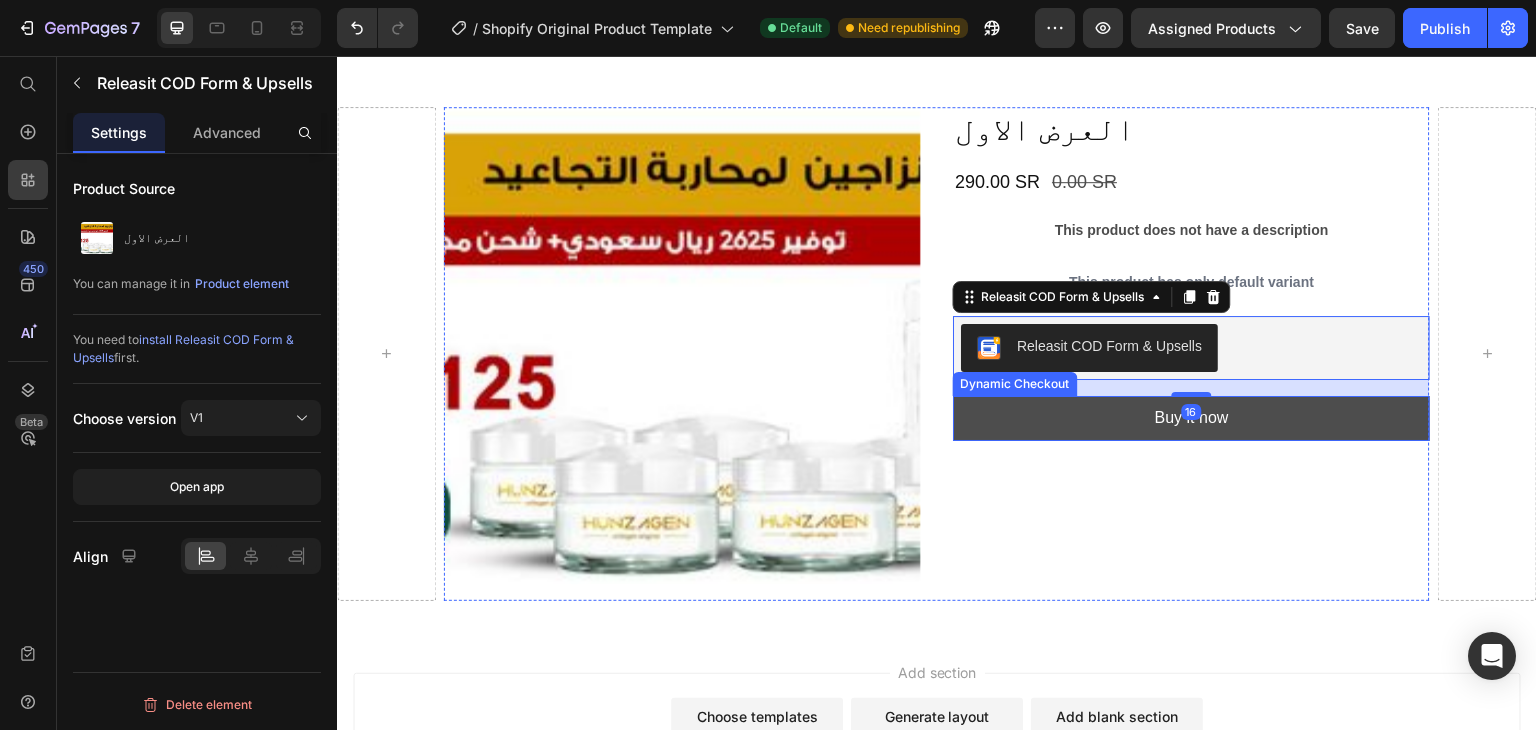 click on "Buy it now" at bounding box center (1191, 418) 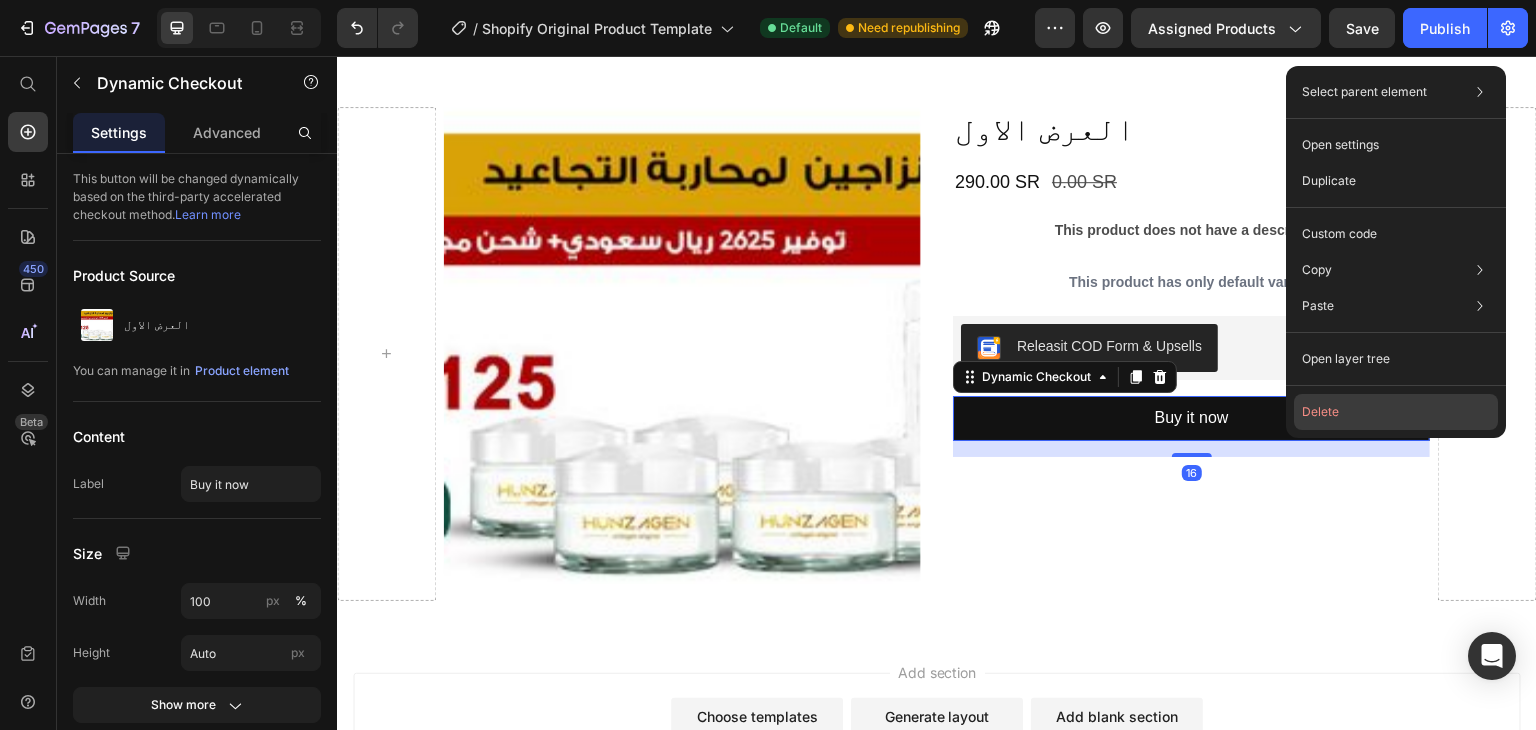click on "Delete" 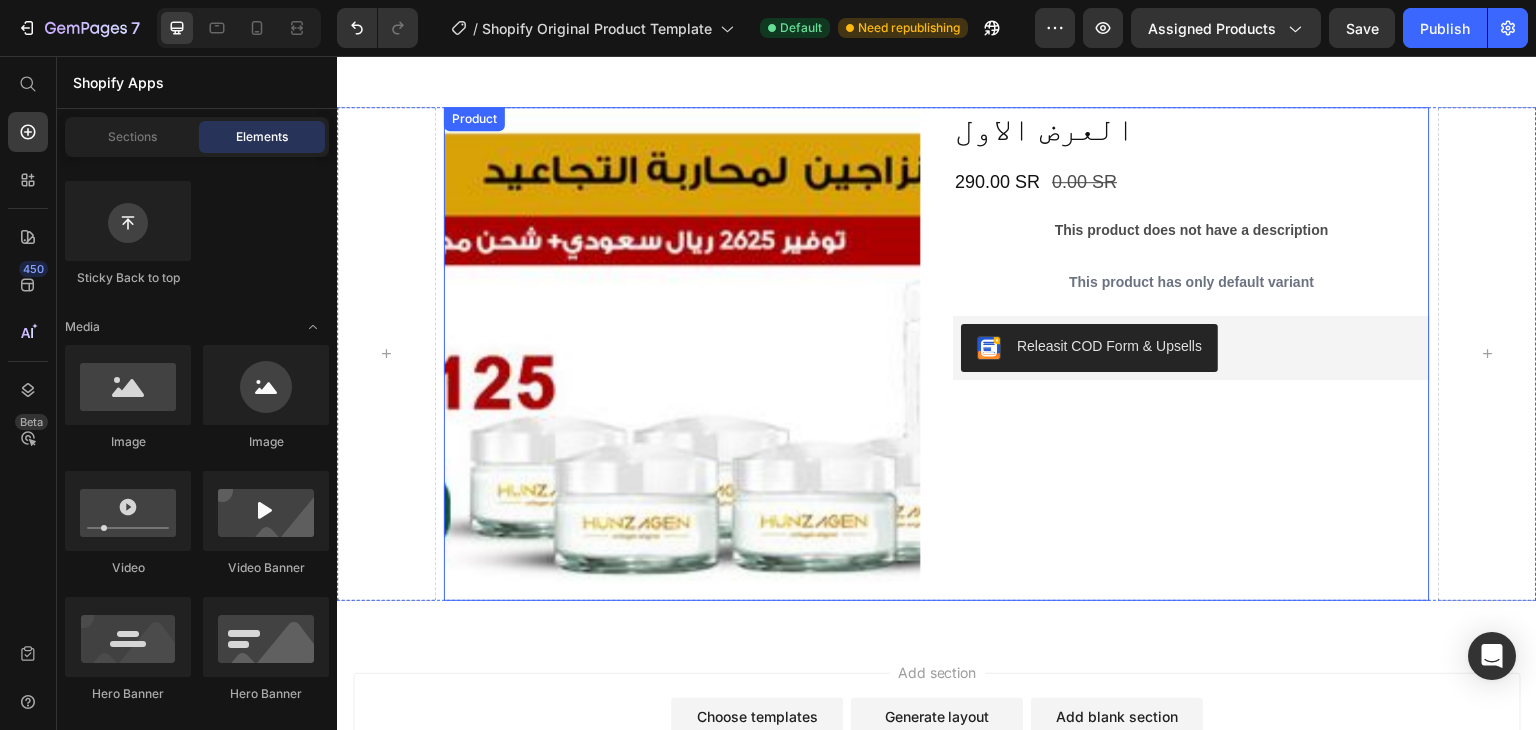 click on "العرض الاول Product Title 290.00 SR Product Price 0.00 SR Product Price Row This product does not have a description Product Description This product has only default variant Product Variants & Swatches Releasit COD Form & Upsells Releasit COD Form & Upsells" at bounding box center [1191, 353] 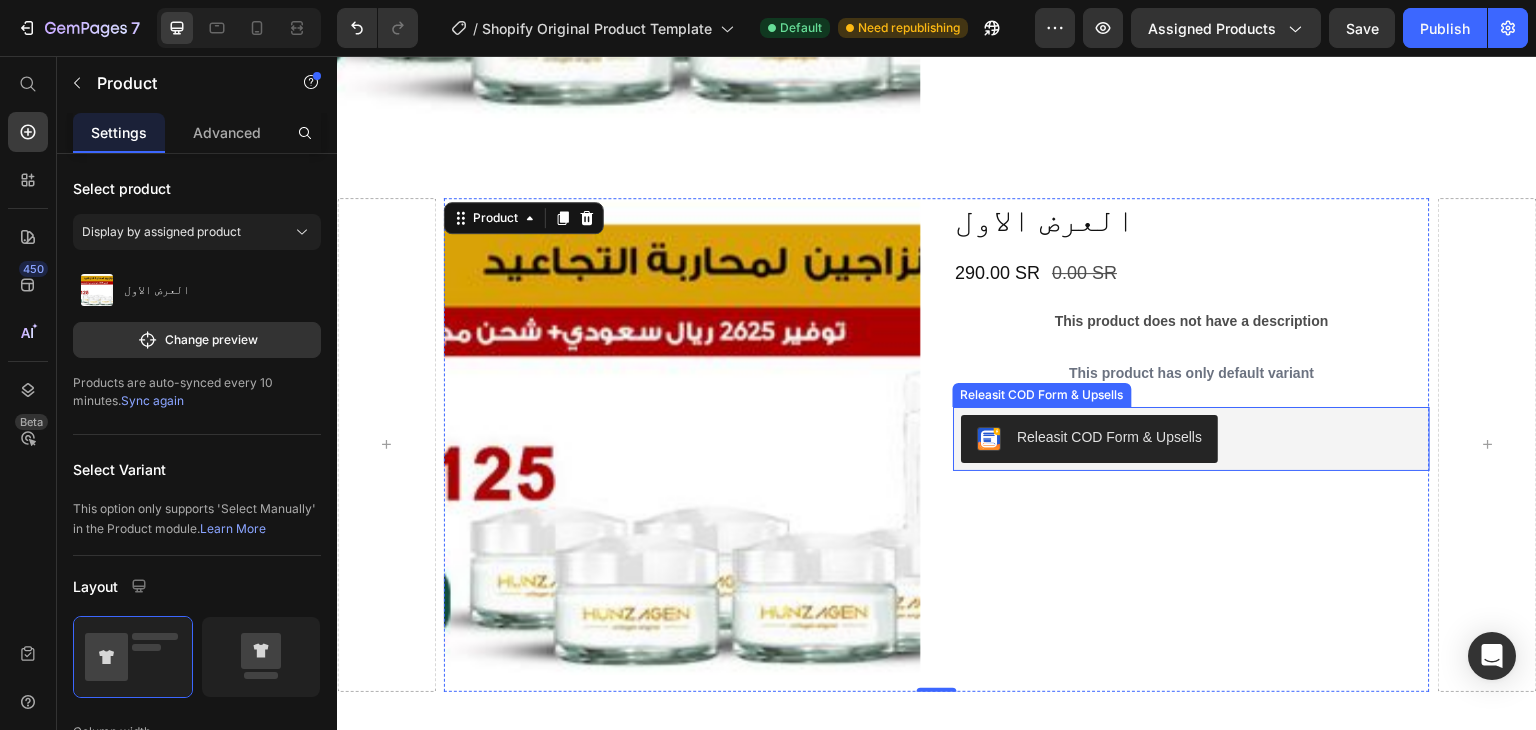 scroll, scrollTop: 797, scrollLeft: 0, axis: vertical 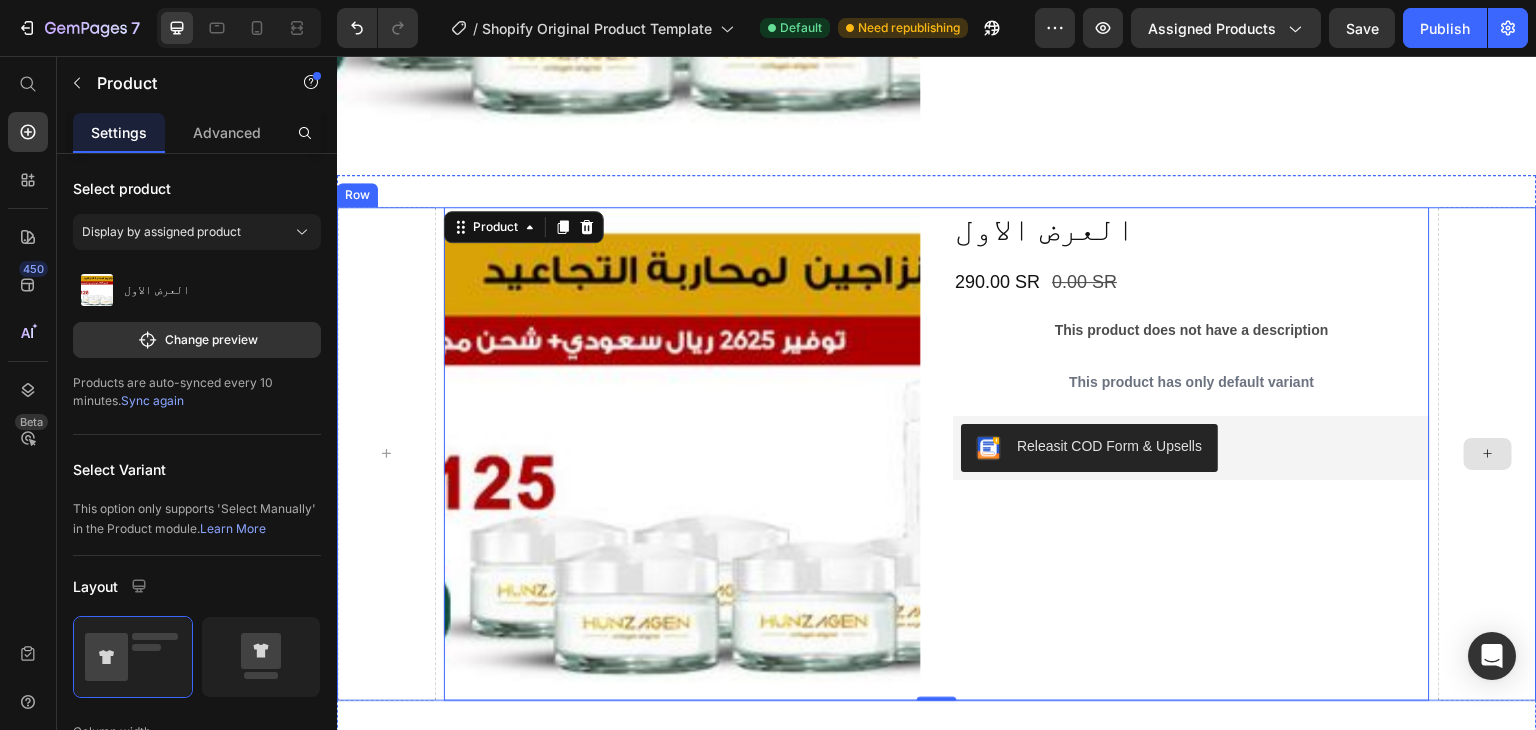 click at bounding box center (1487, 453) 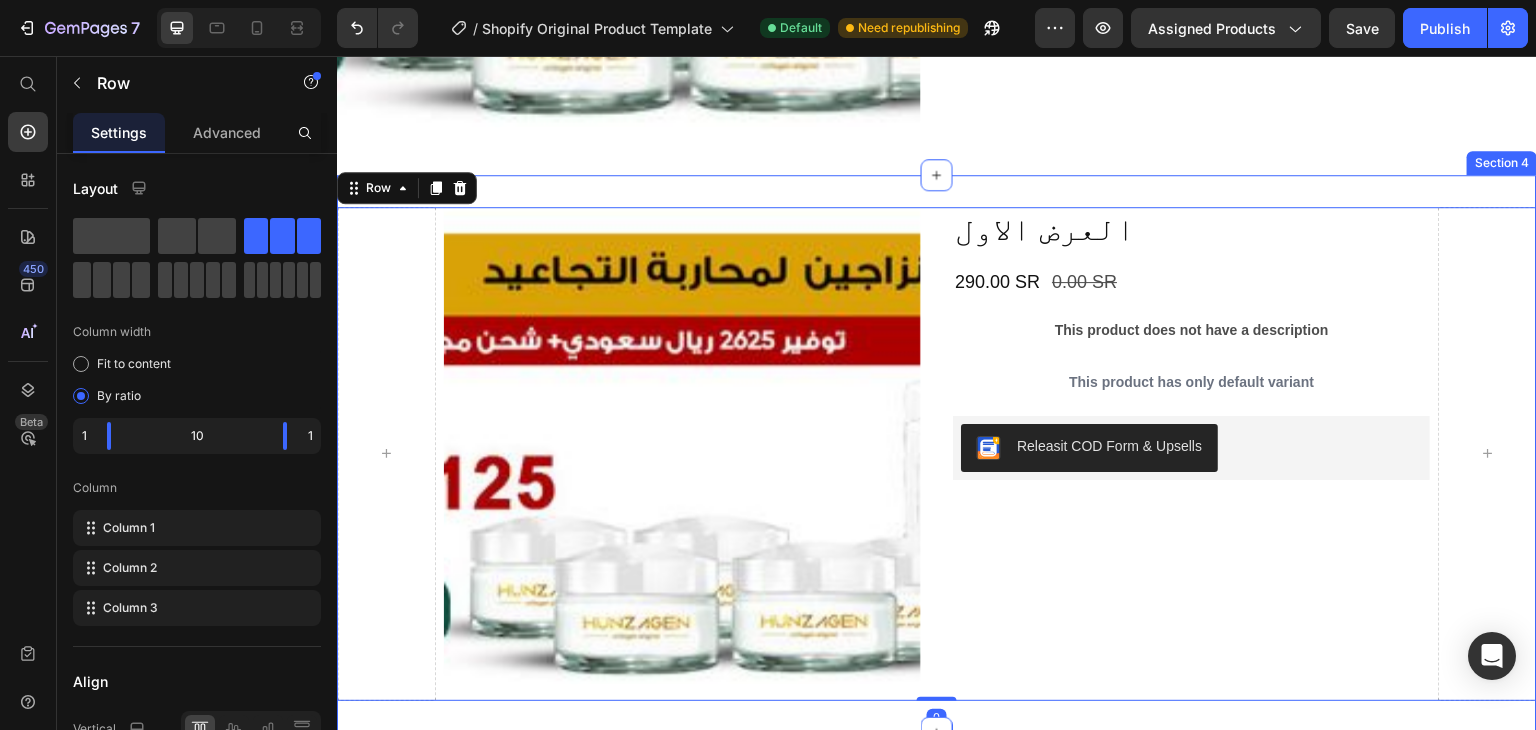 click on "Product Images العرض الاول Product Title 290.00 SR Product Price 0.00 SR Product Price Row This product does not have a description Product Description This product has only default variant Product Variants & Swatches Releasit COD Form & Upsells Releasit COD Form & Upsells Product
Row   0 Section 4" at bounding box center [937, 453] 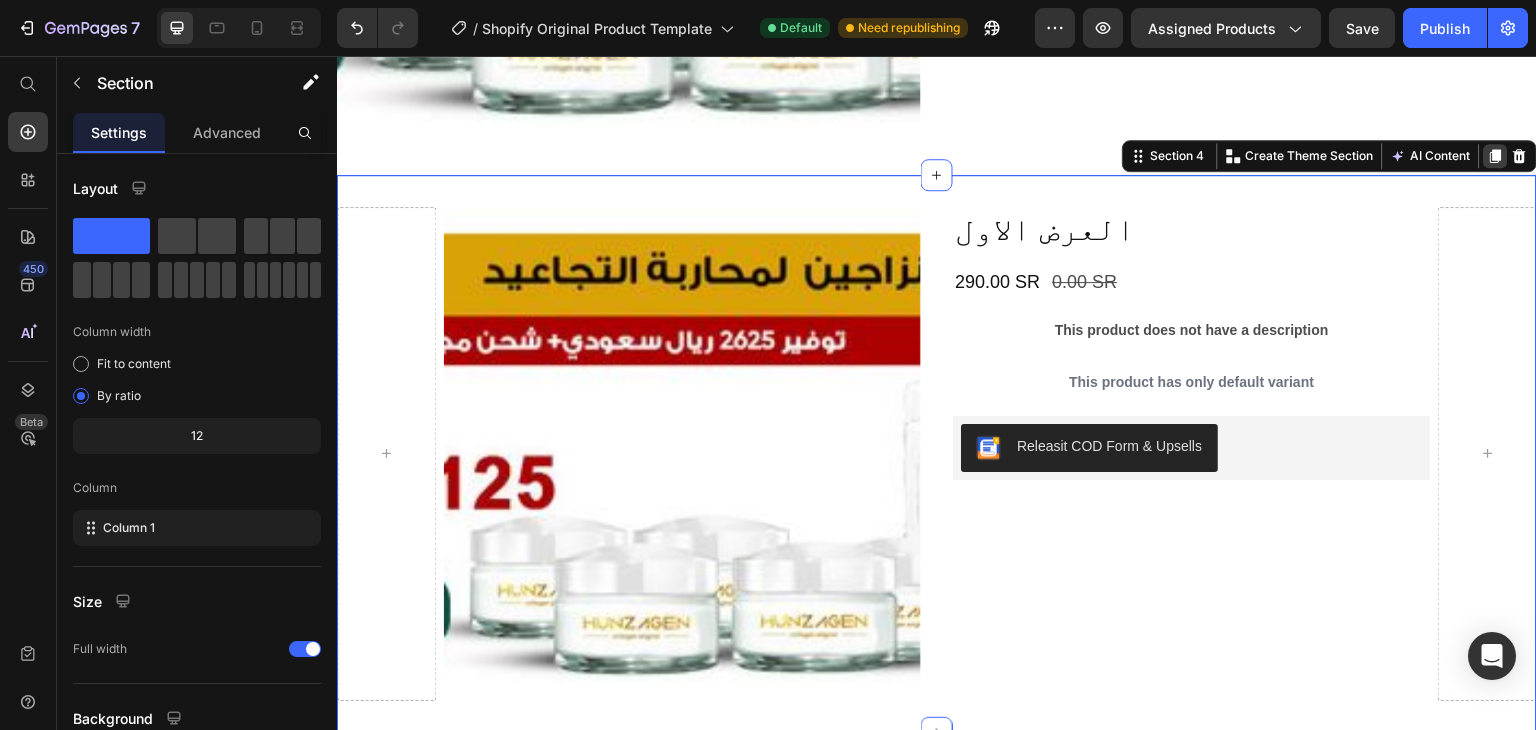click 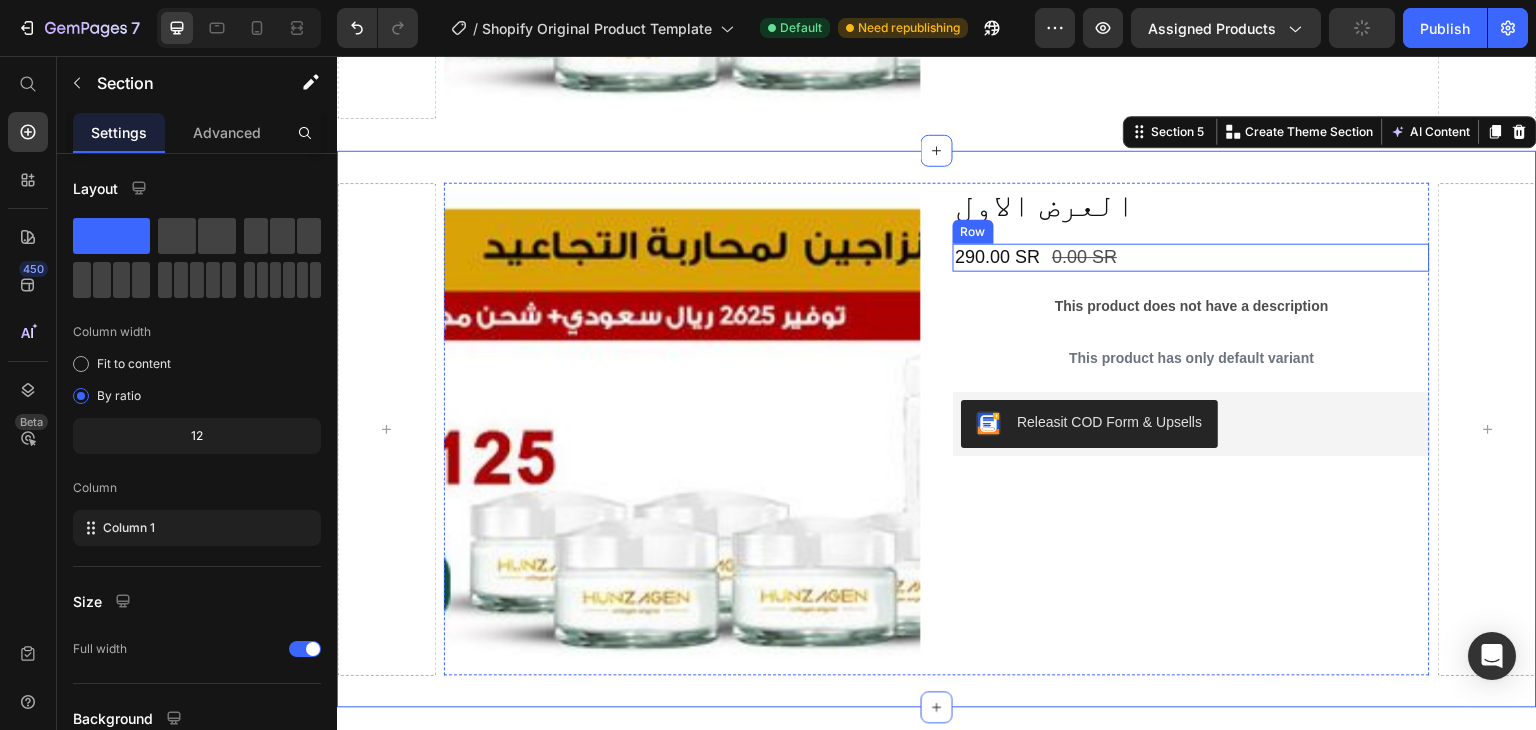 scroll, scrollTop: 1389, scrollLeft: 0, axis: vertical 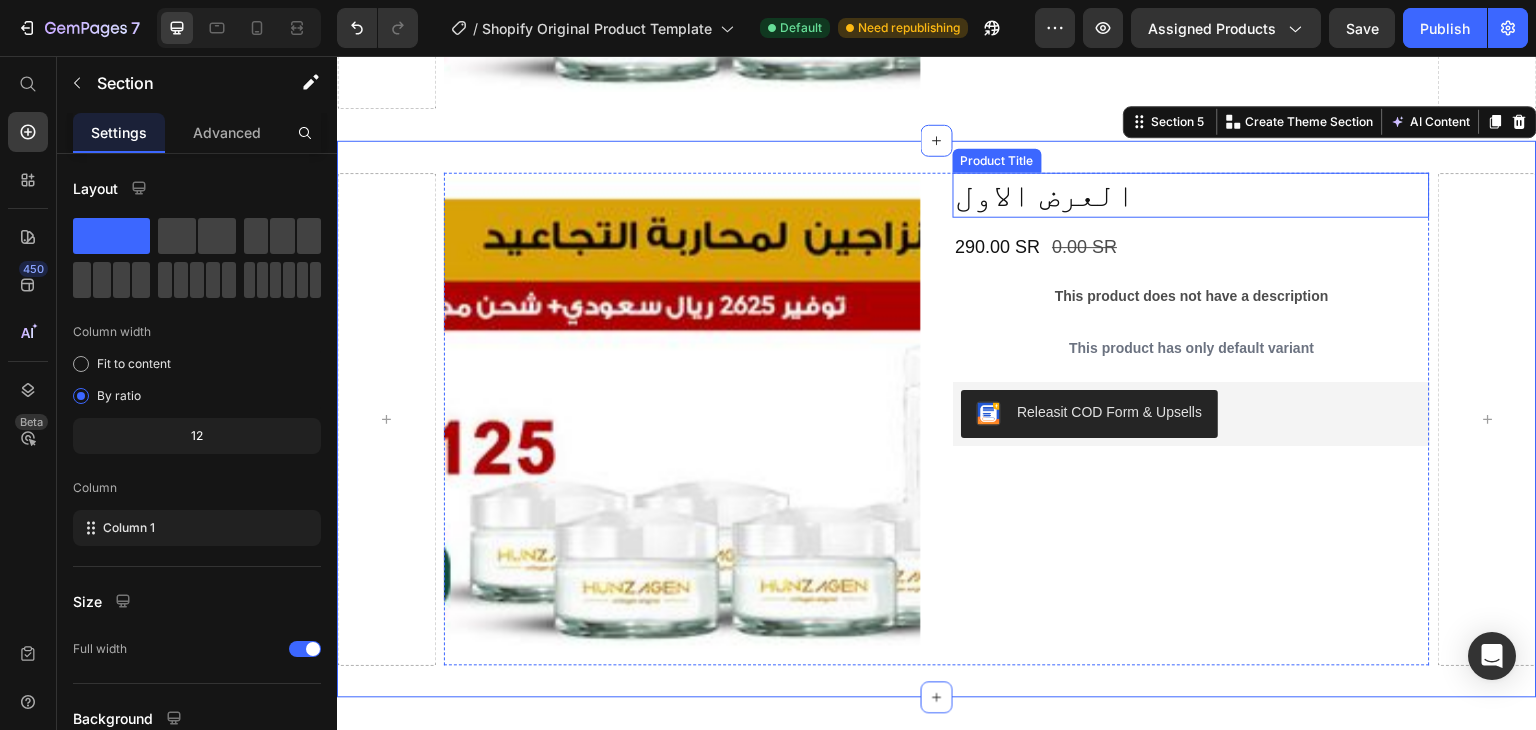 click on "العرض الاول" at bounding box center (1191, 196) 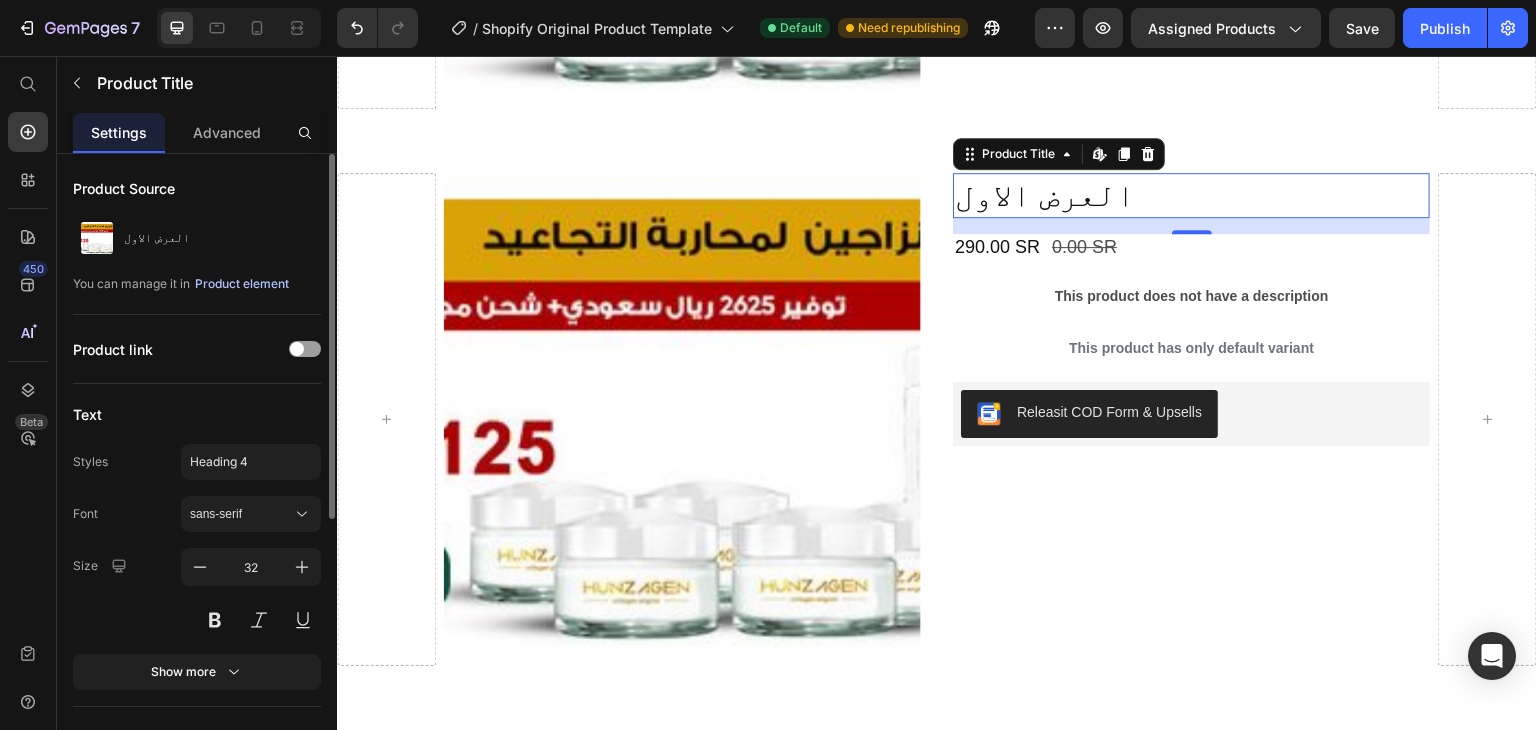 click on "Product element" at bounding box center (242, 284) 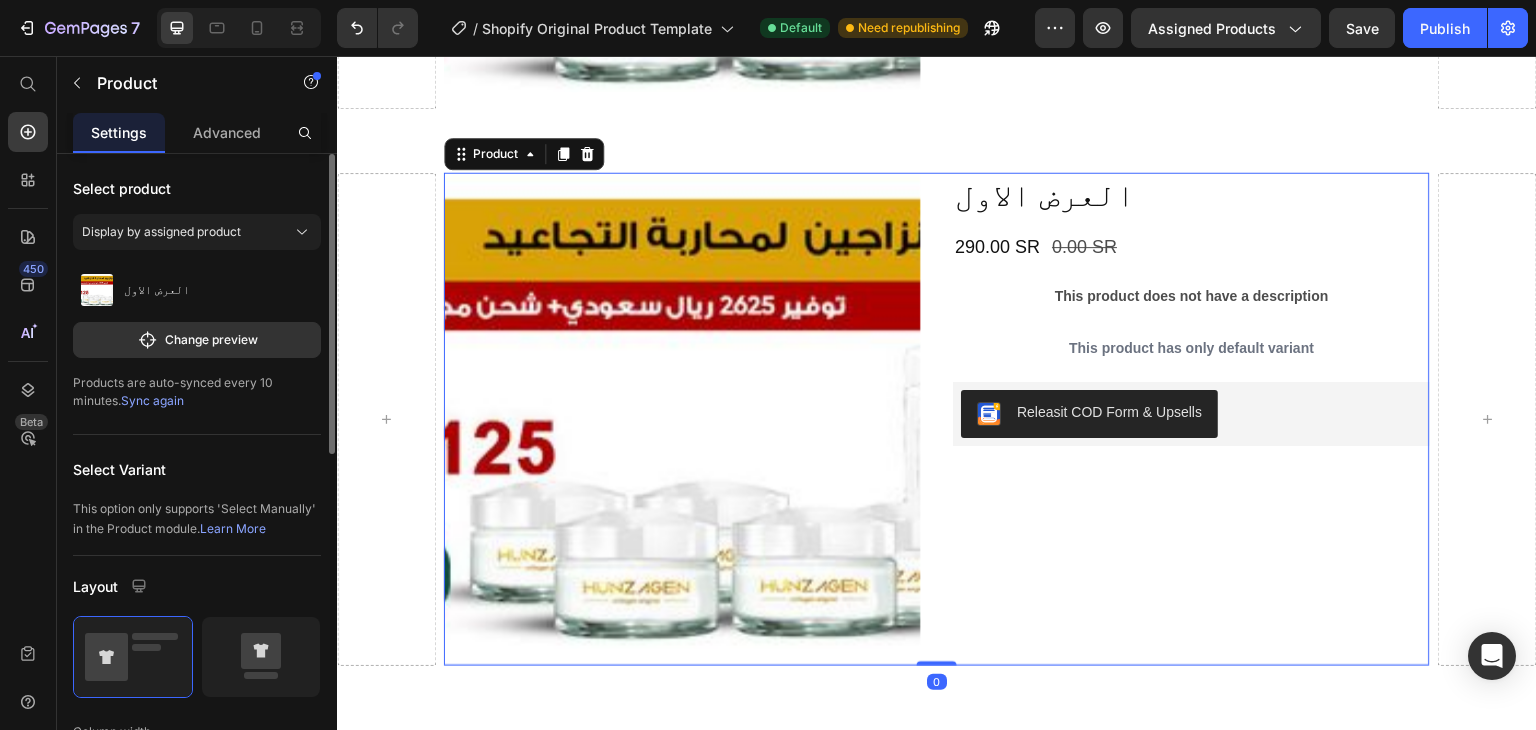 click on "العرض الاول" at bounding box center (197, 290) 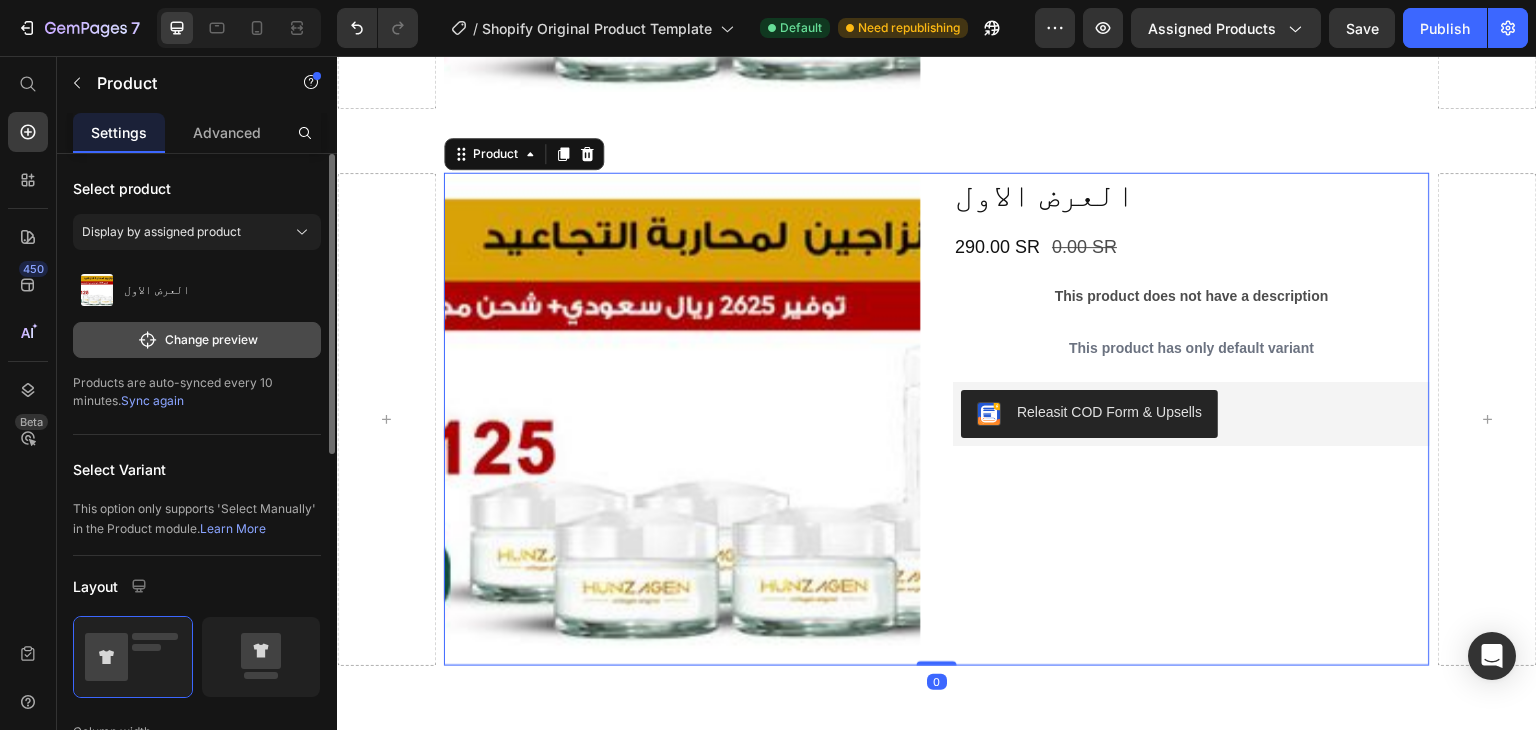 click on "Change preview" at bounding box center (197, 340) 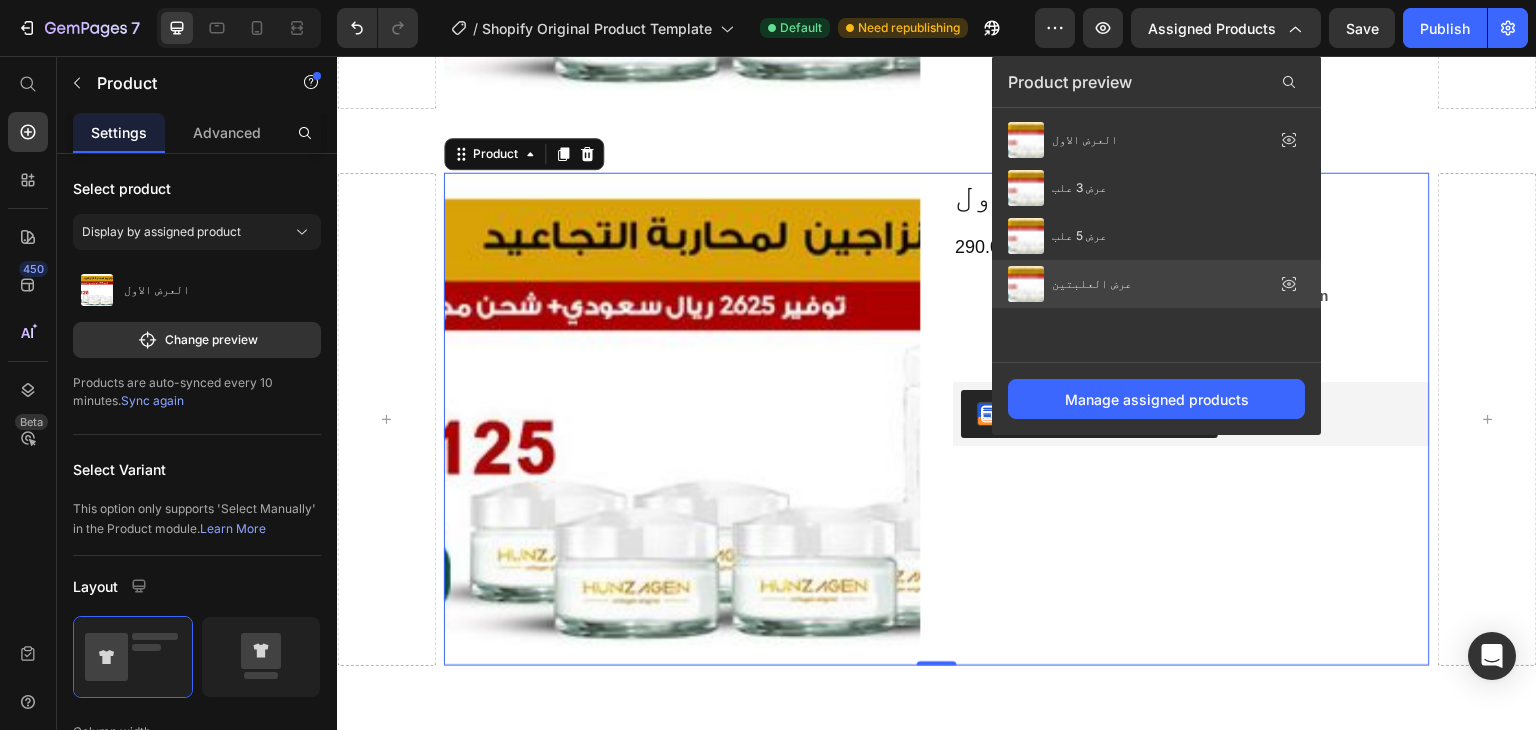 click on "عرض العلبتين" at bounding box center [1092, 284] 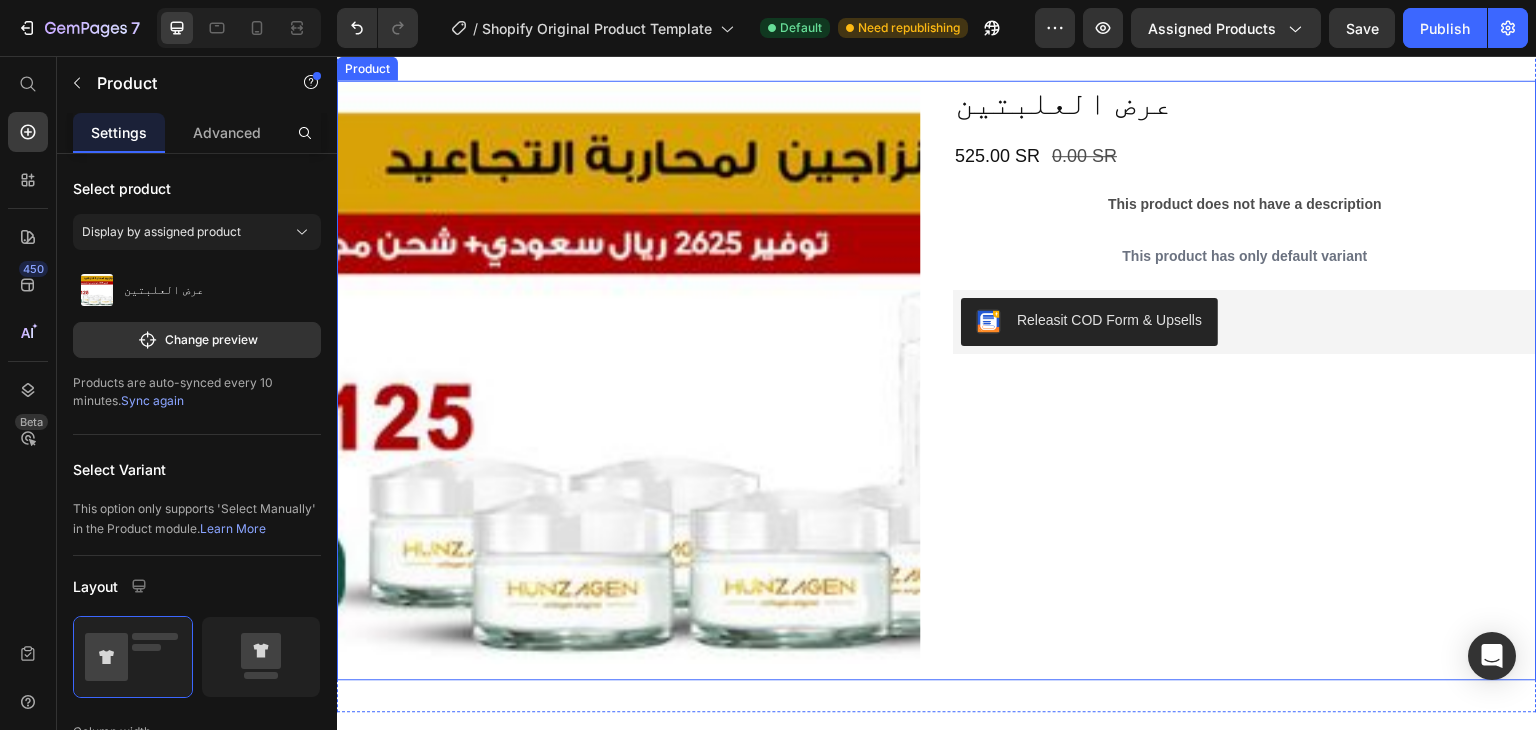 scroll, scrollTop: 300, scrollLeft: 0, axis: vertical 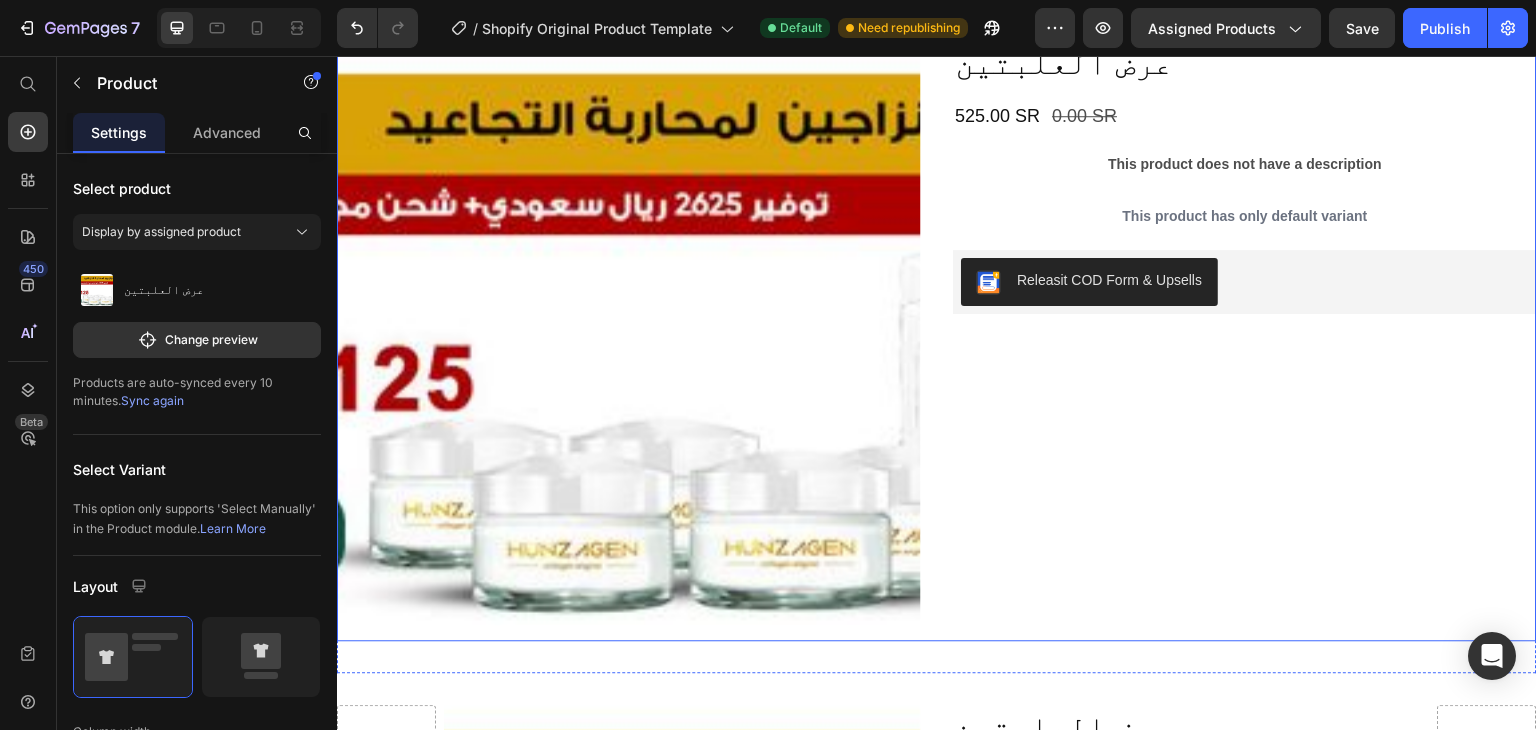 click on "عرض العلبتين Product Title 525.00 SR Product Price 0.00 SR Product Price Row This product does not have a description Product Description This product has only default variant Product Variants & Swatches Releasit COD Form & Upsells Releasit COD Form & Upsells" at bounding box center [1245, 341] 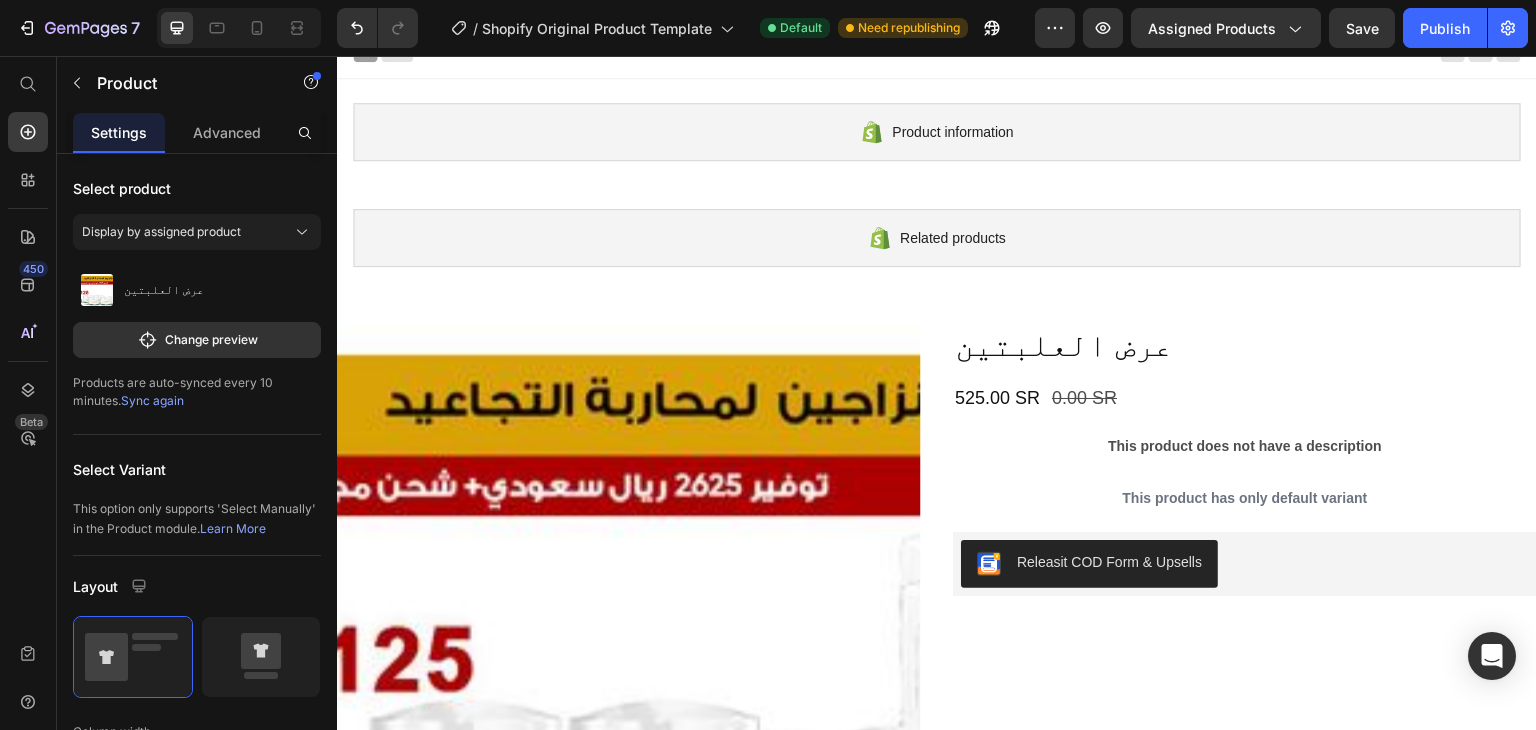 scroll, scrollTop: 0, scrollLeft: 0, axis: both 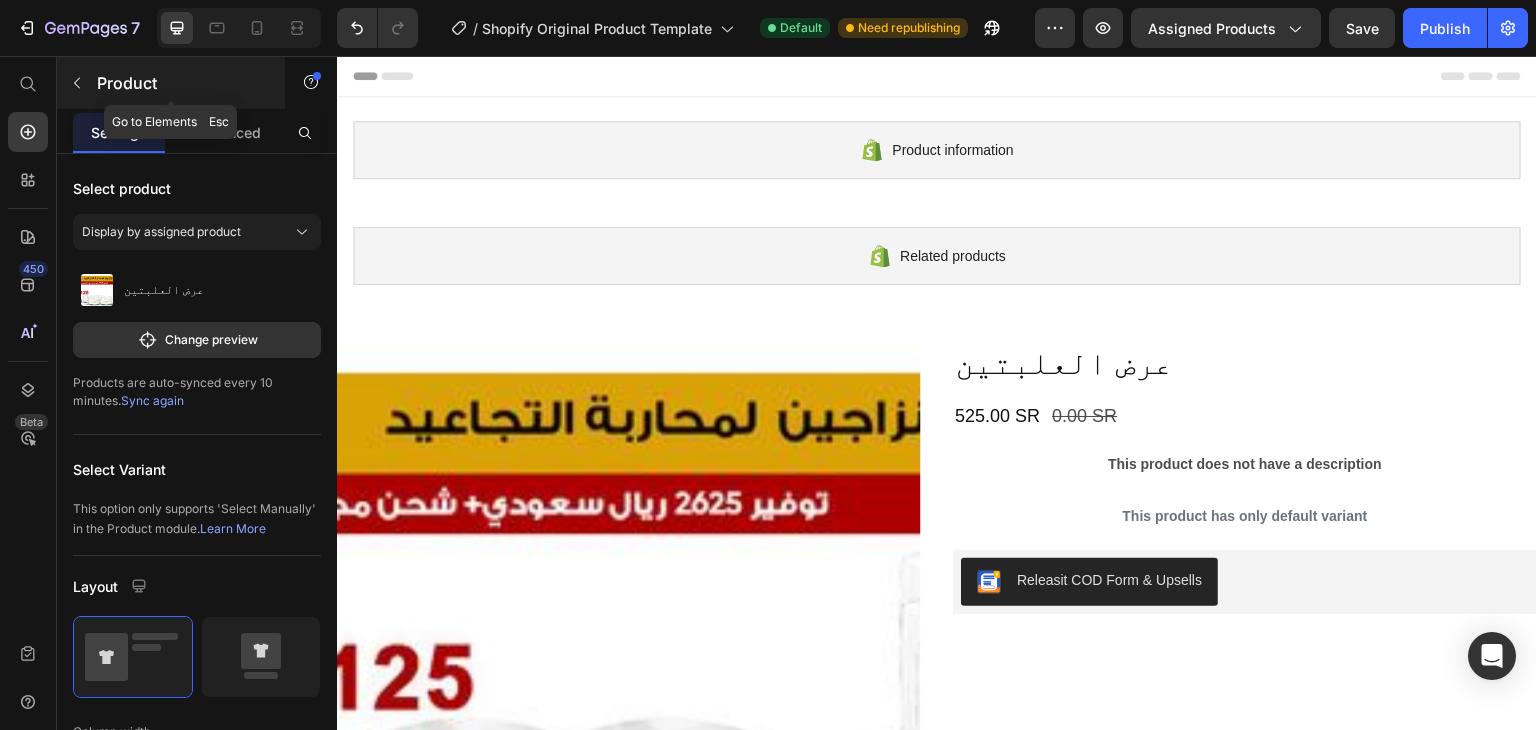 click 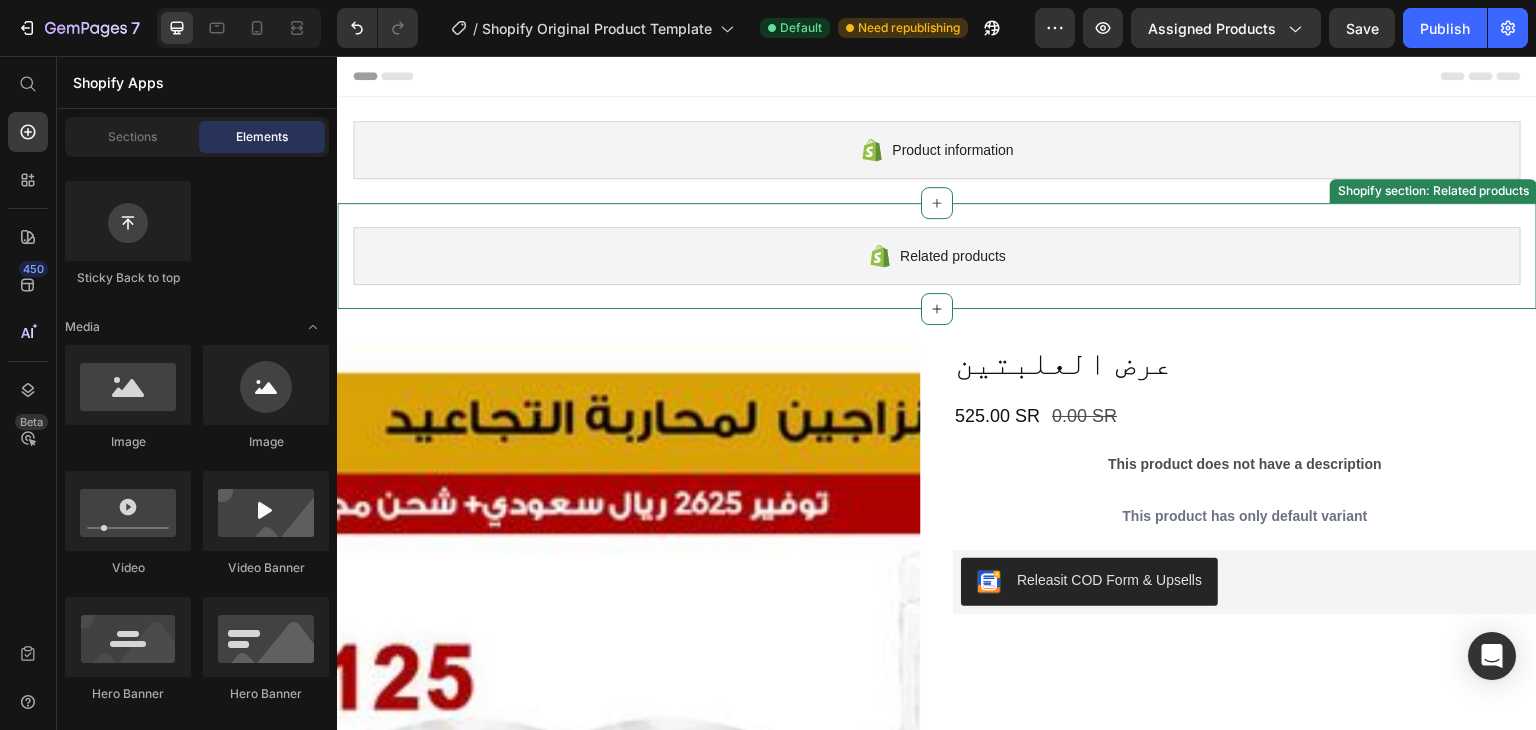 click on "Related products" at bounding box center (953, 256) 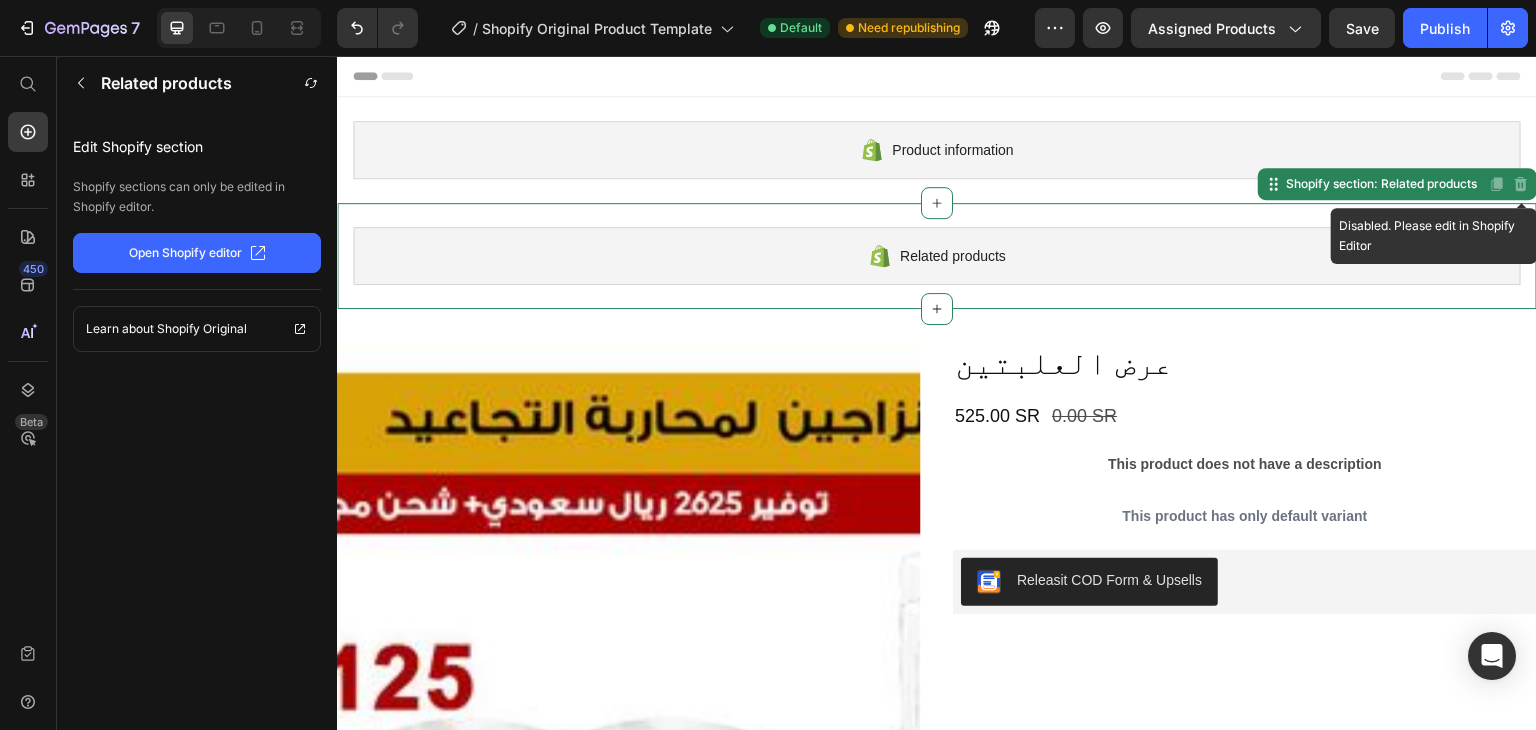 click 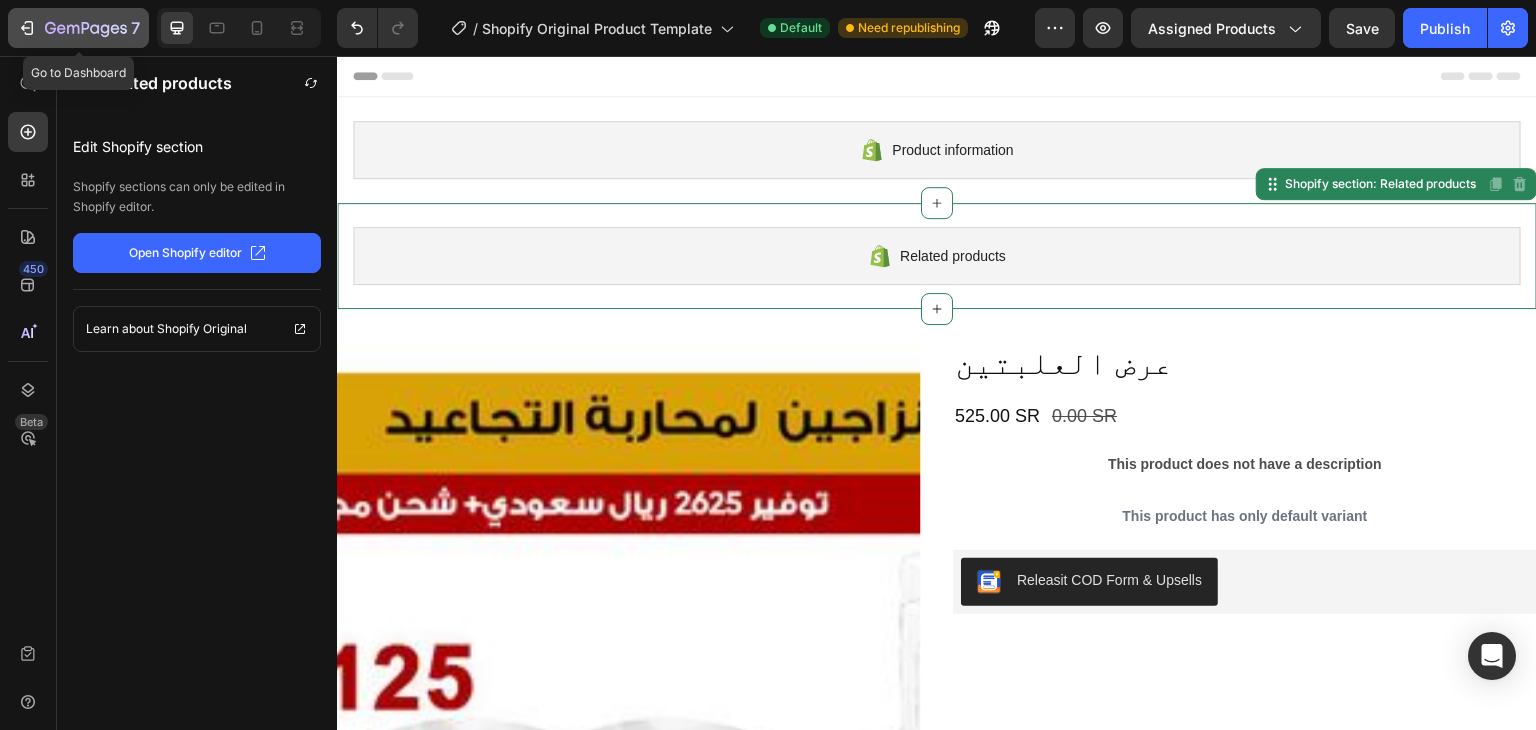 click 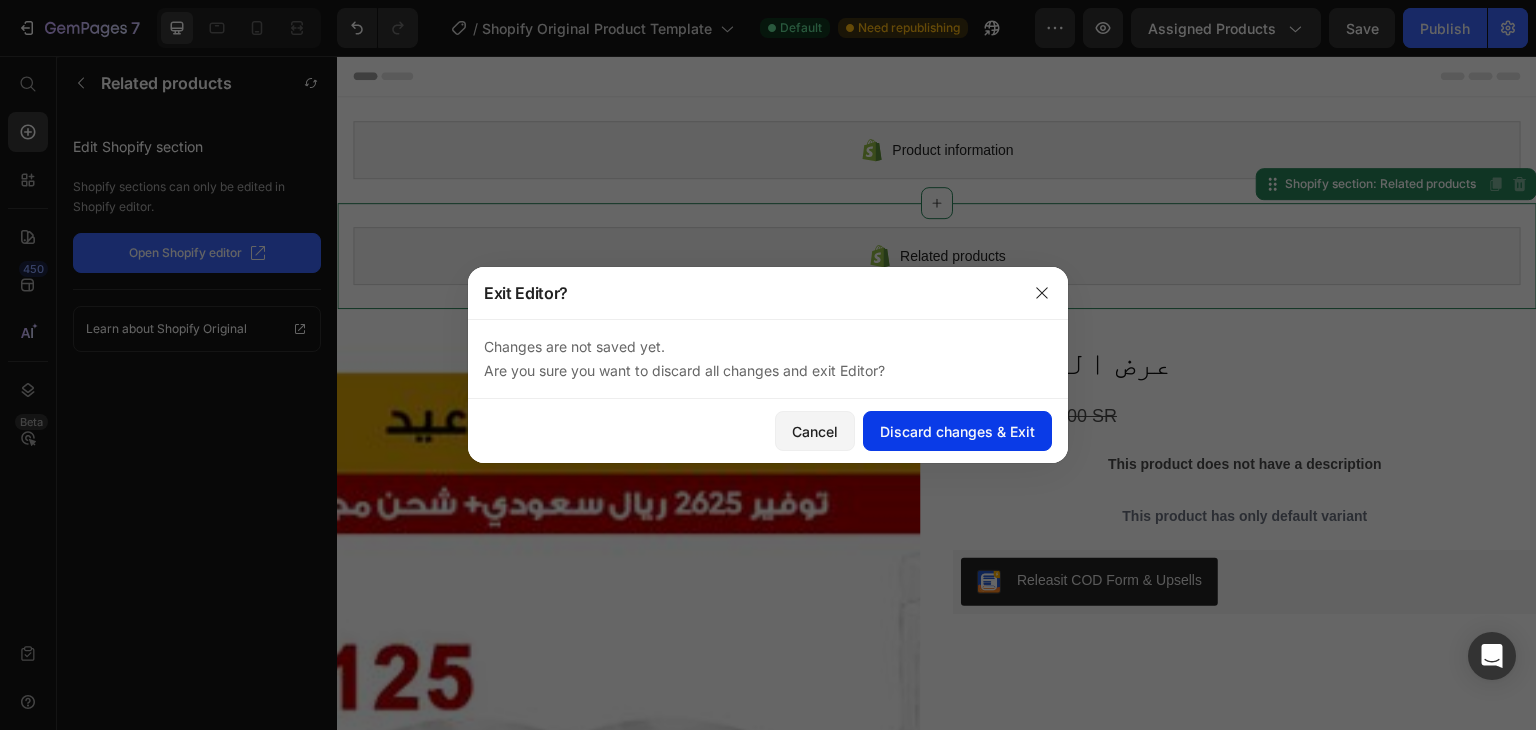 click on "Discard changes & Exit" 